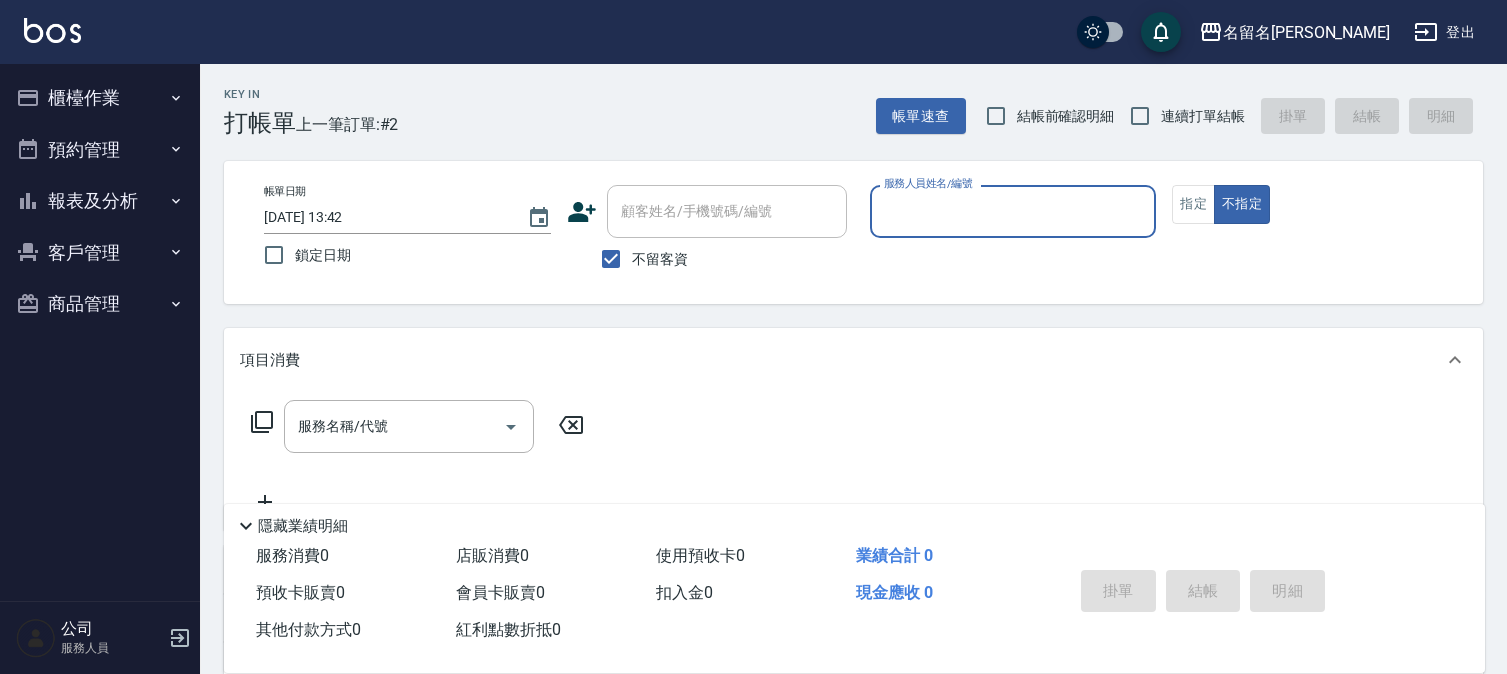 scroll, scrollTop: 0, scrollLeft: 0, axis: both 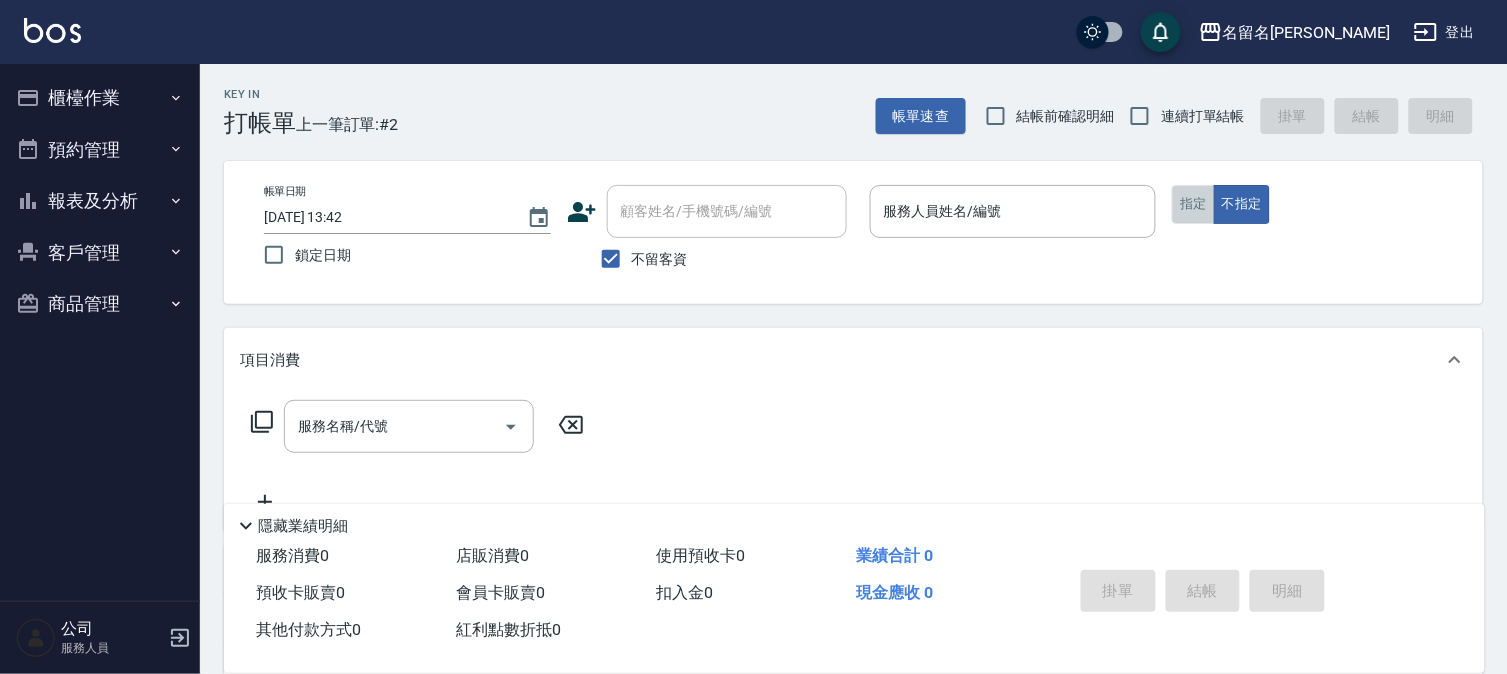 click on "指定" at bounding box center (1193, 204) 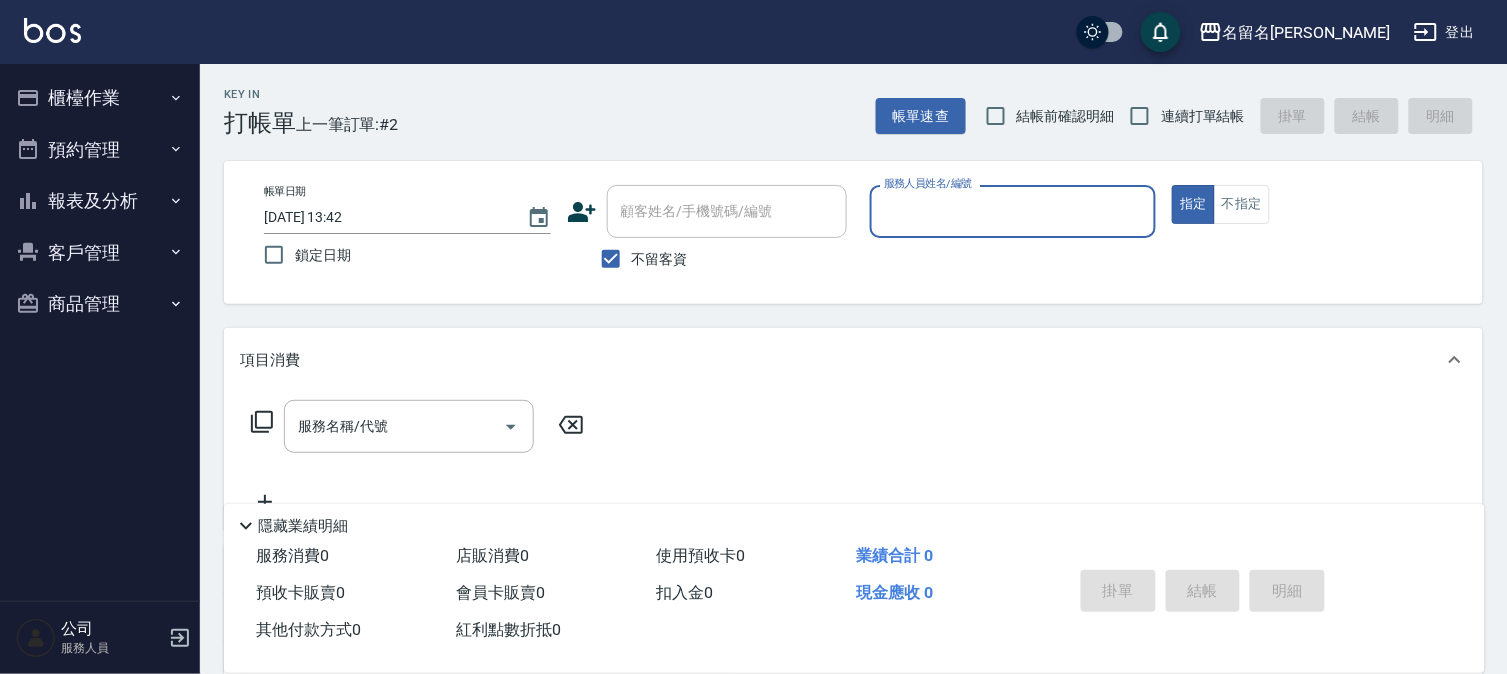 click on "服務人員姓名/編號" at bounding box center [1013, 211] 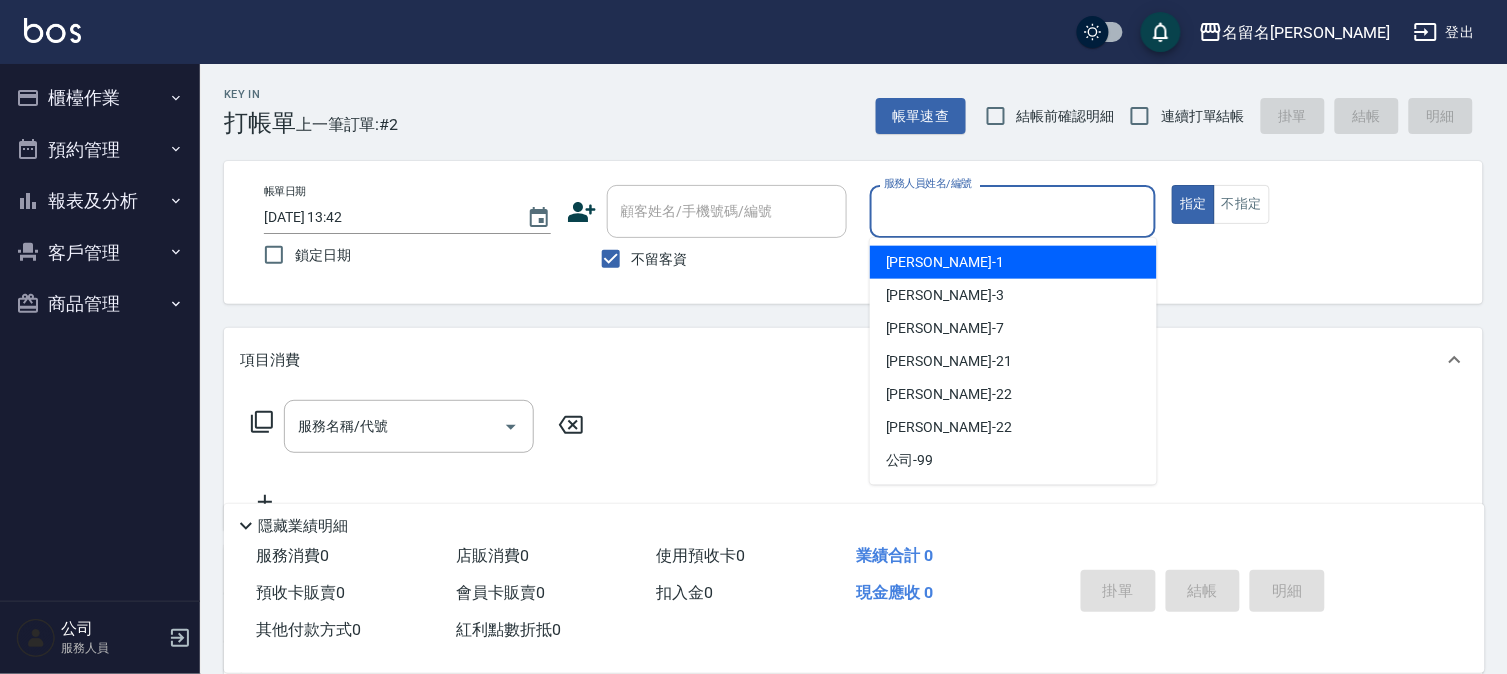 drag, startPoint x: 1254, startPoint y: 195, endPoint x: 1123, endPoint y: 222, distance: 133.75351 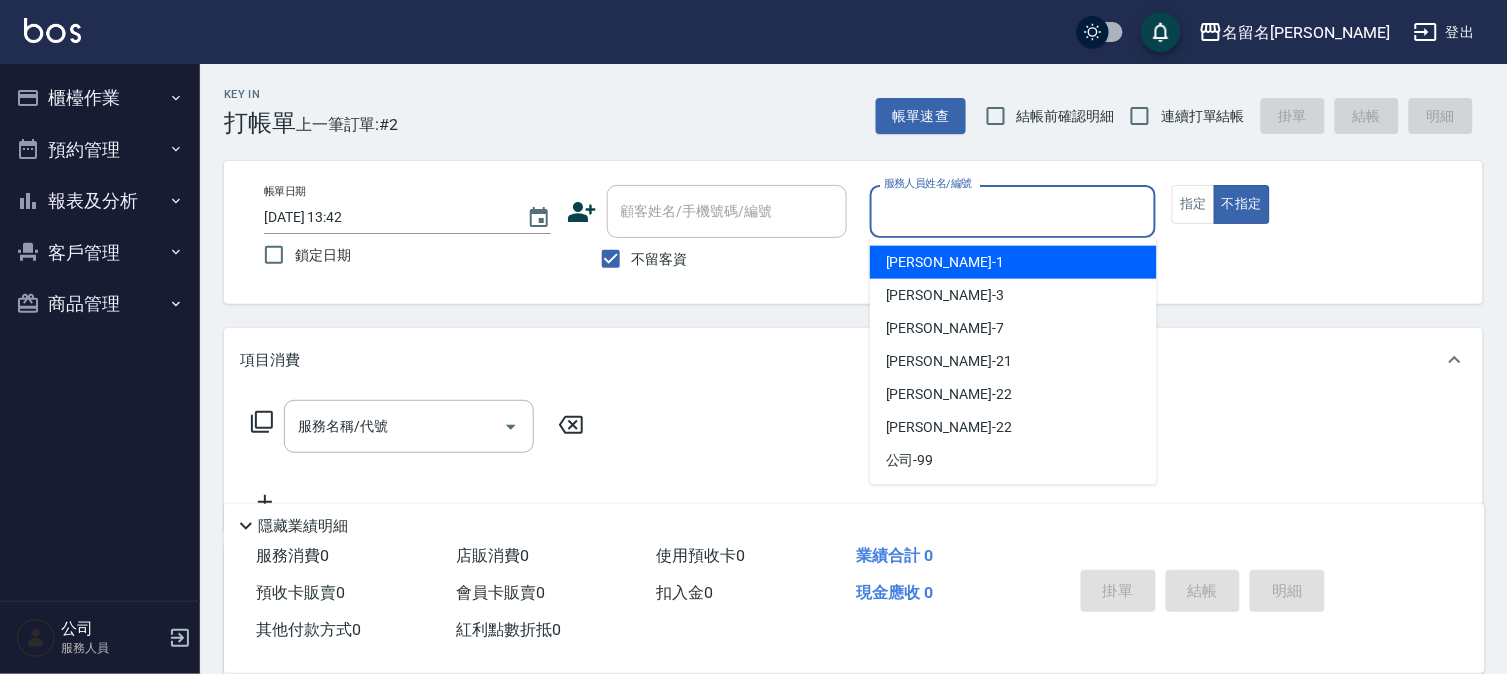click on "服務人員姓名/編號" at bounding box center (1013, 211) 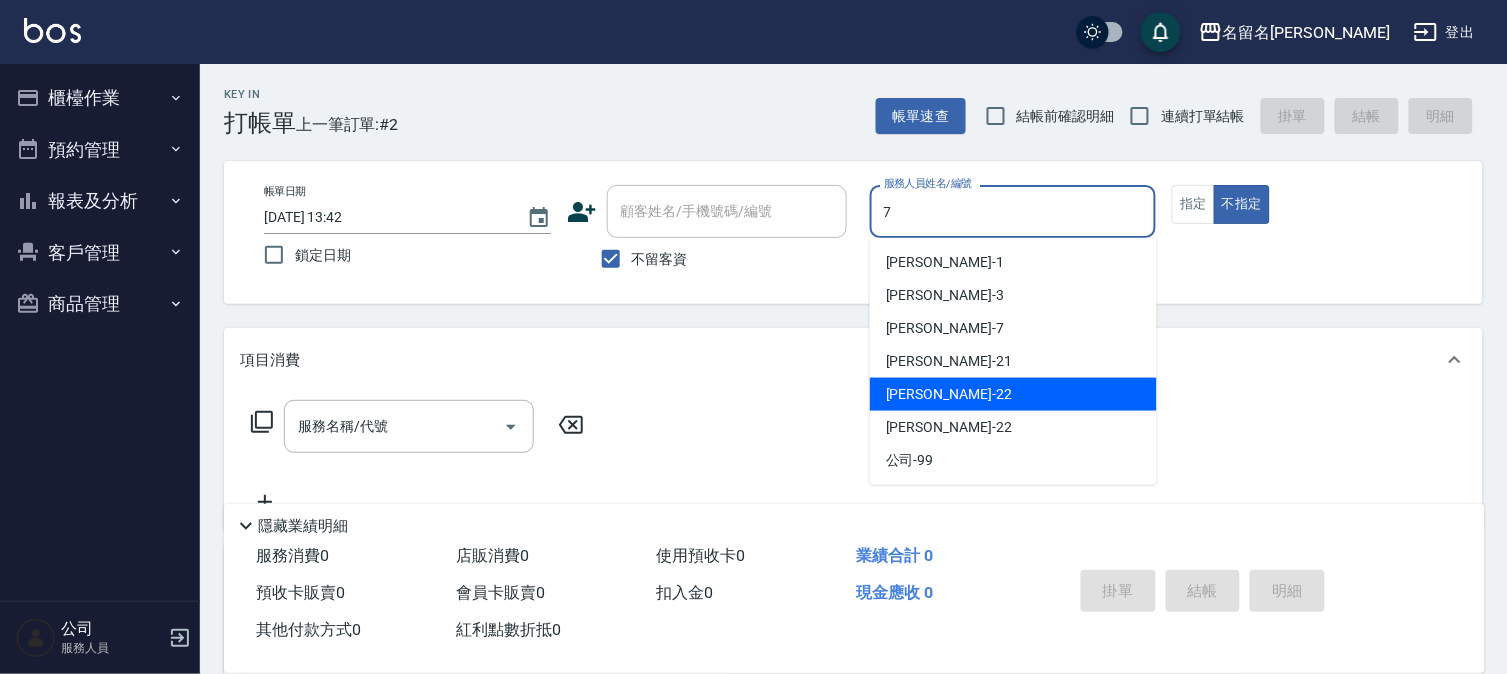 type on "[PERSON_NAME]-7" 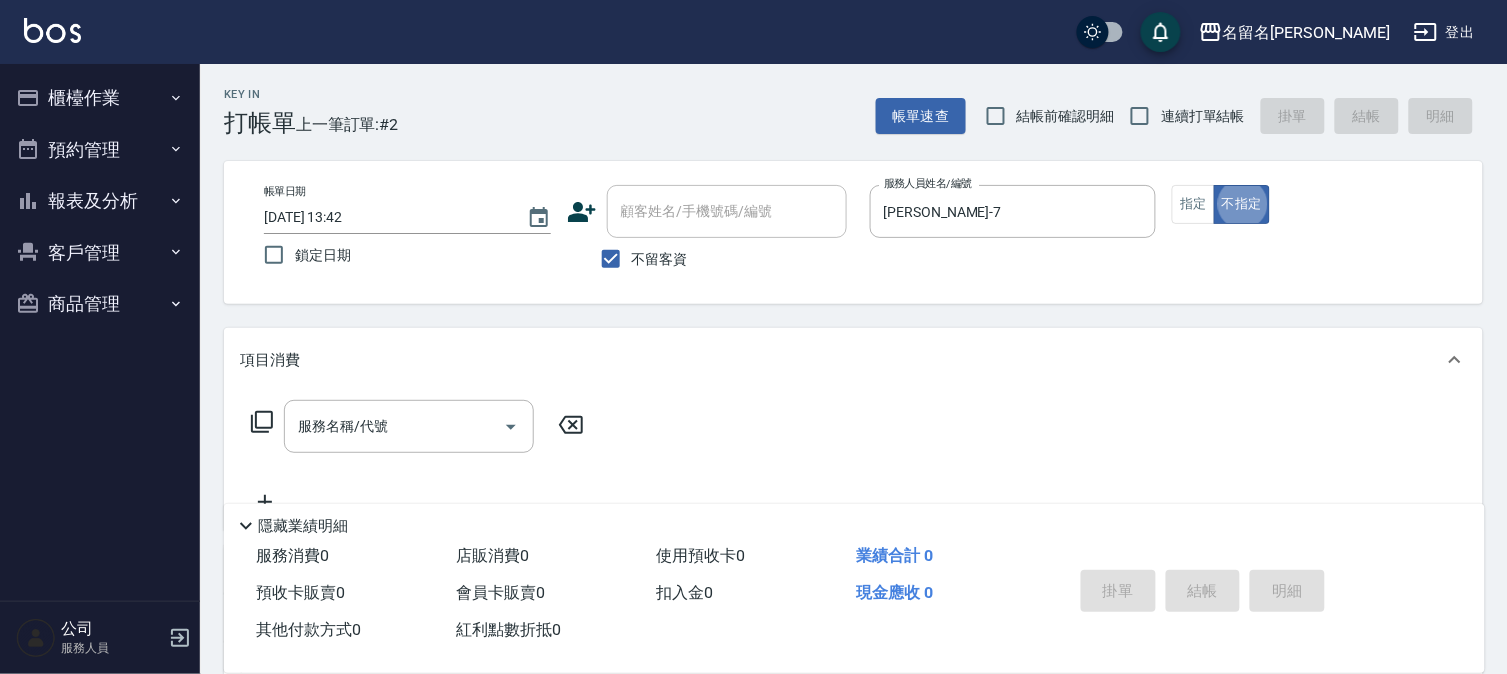 type on "false" 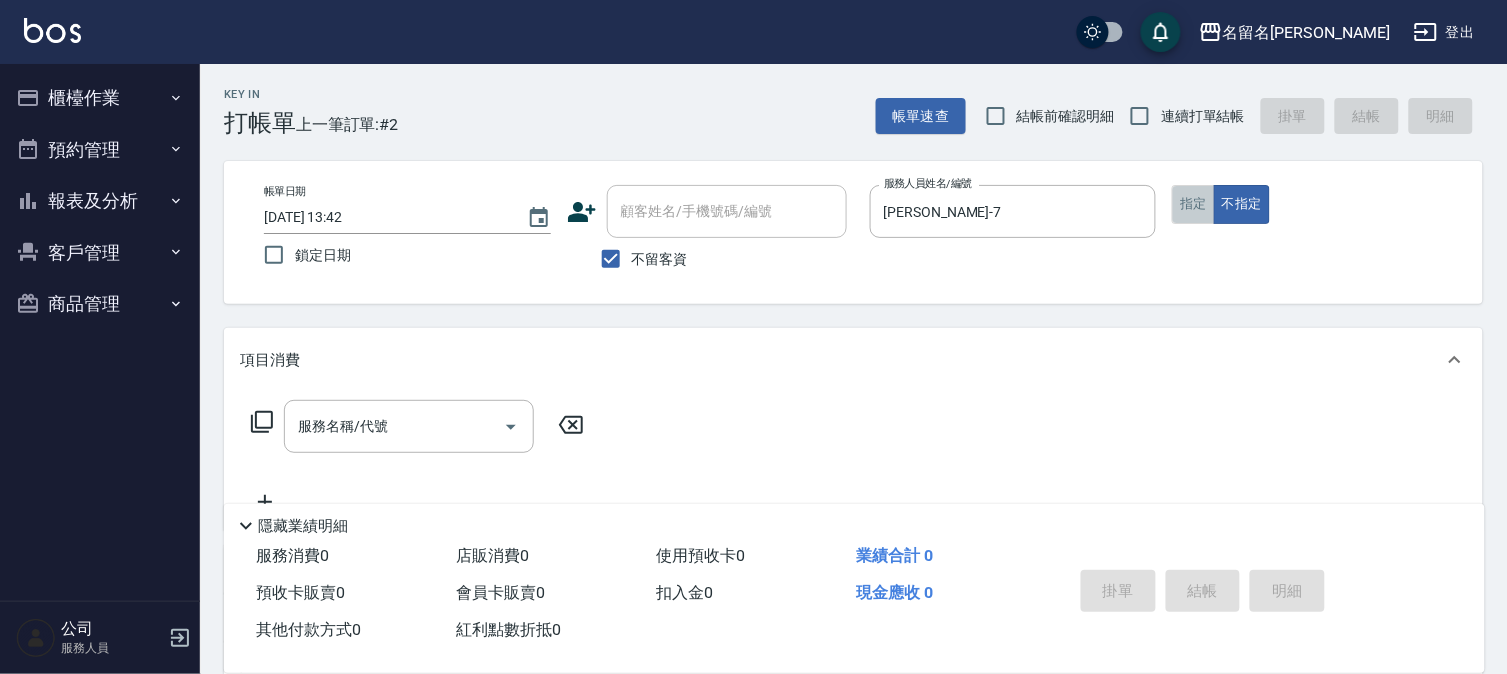 click on "指定" at bounding box center (1193, 204) 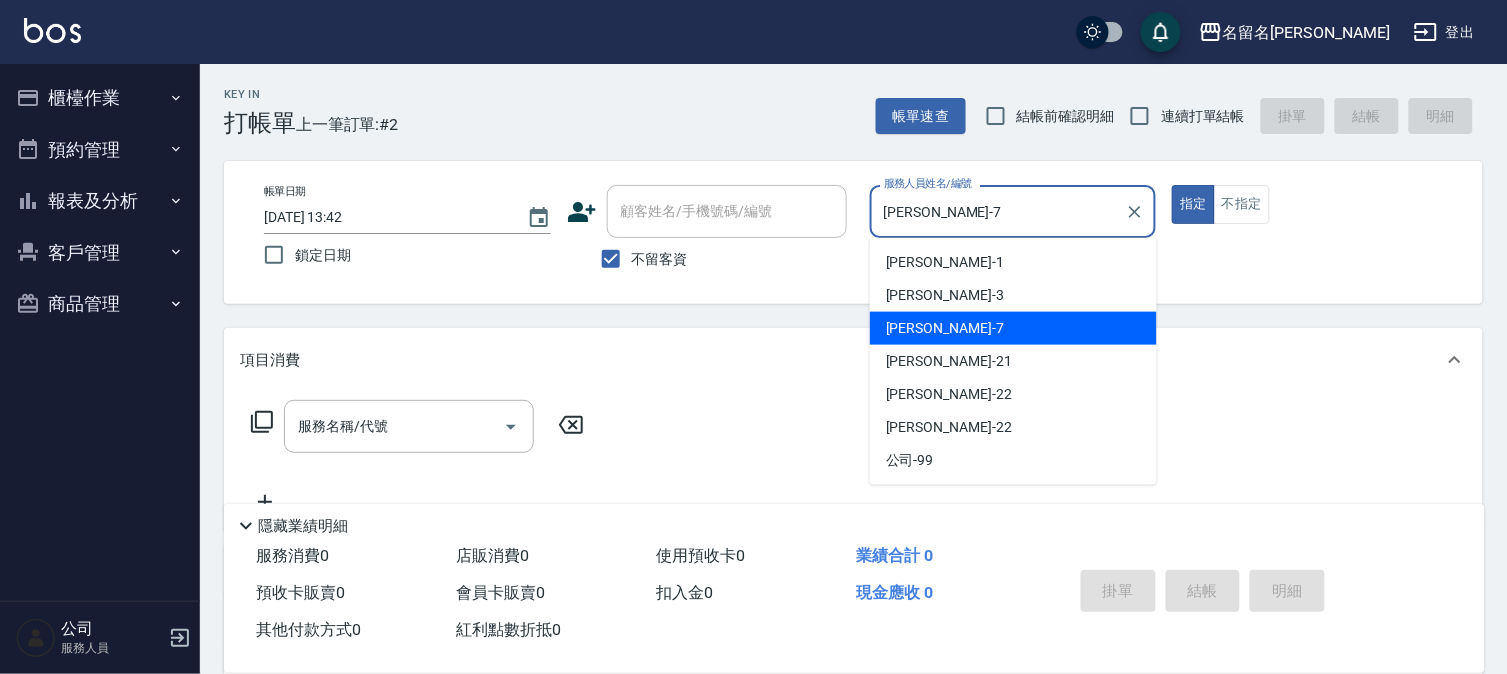 click on "[PERSON_NAME]-7" at bounding box center [998, 211] 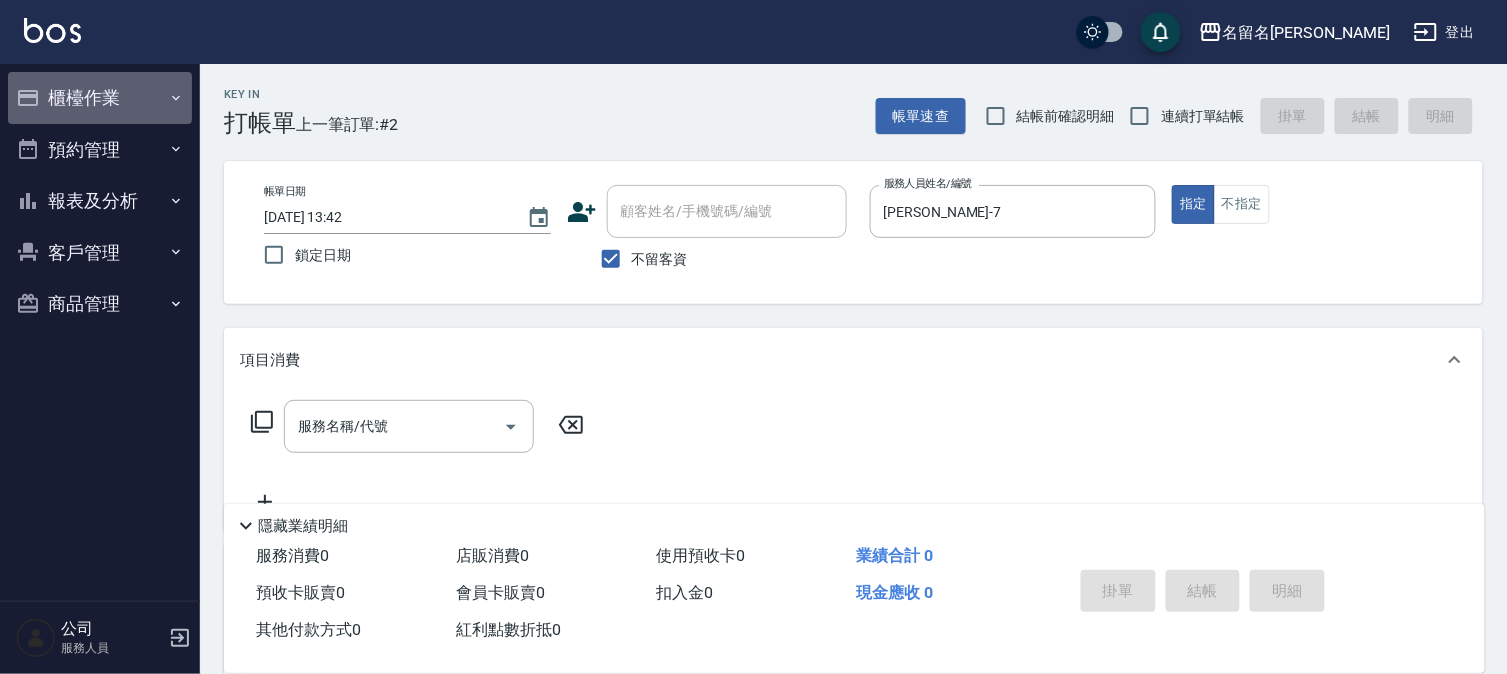 click on "櫃檯作業" at bounding box center [100, 98] 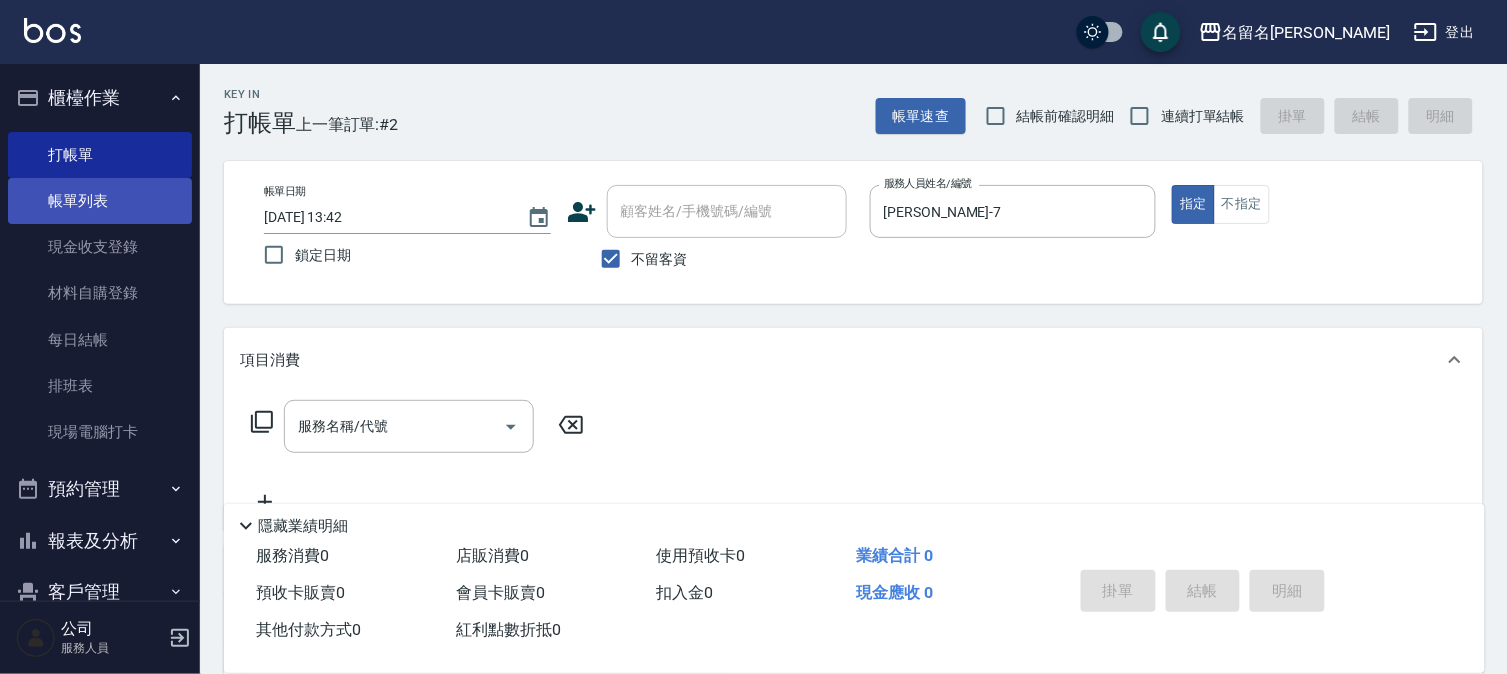 click on "帳單列表" at bounding box center (100, 201) 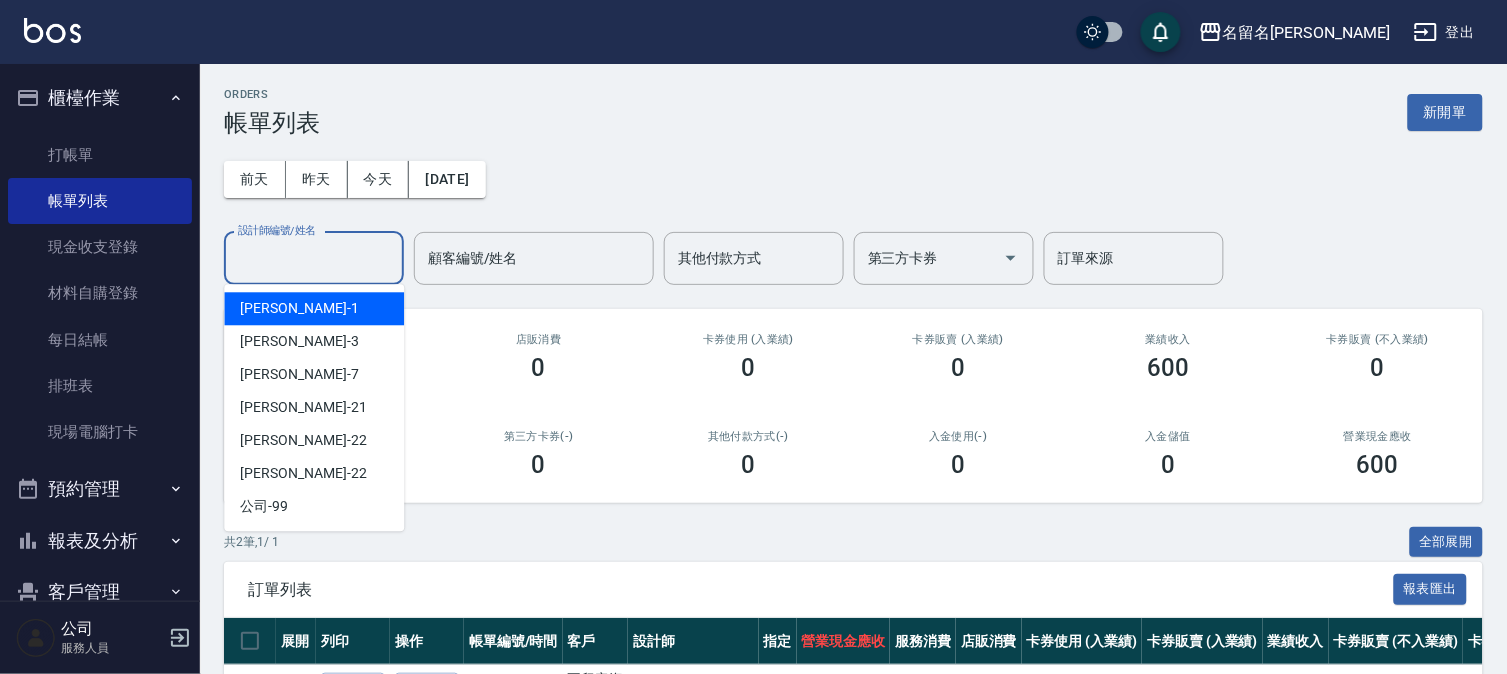 click on "設計師編號/姓名" at bounding box center [314, 258] 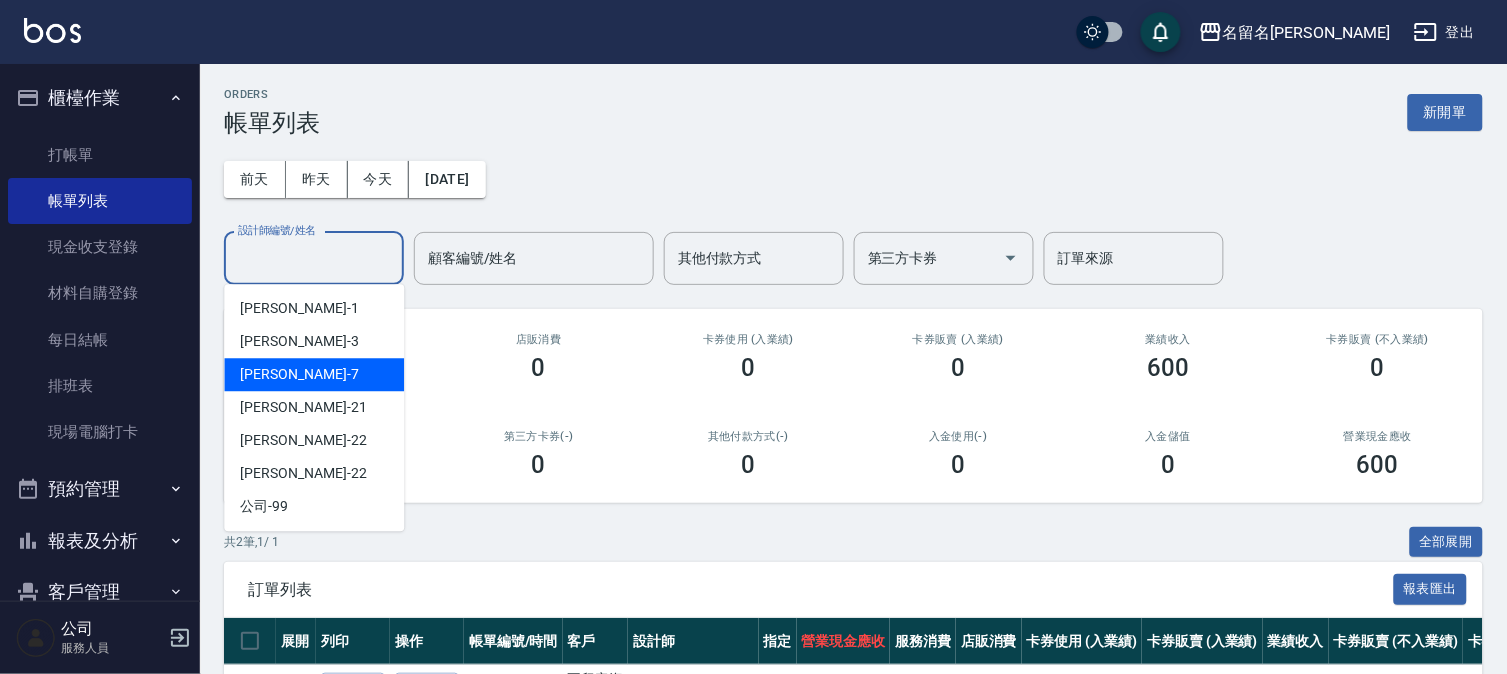 click on "[PERSON_NAME]-7" at bounding box center (314, 374) 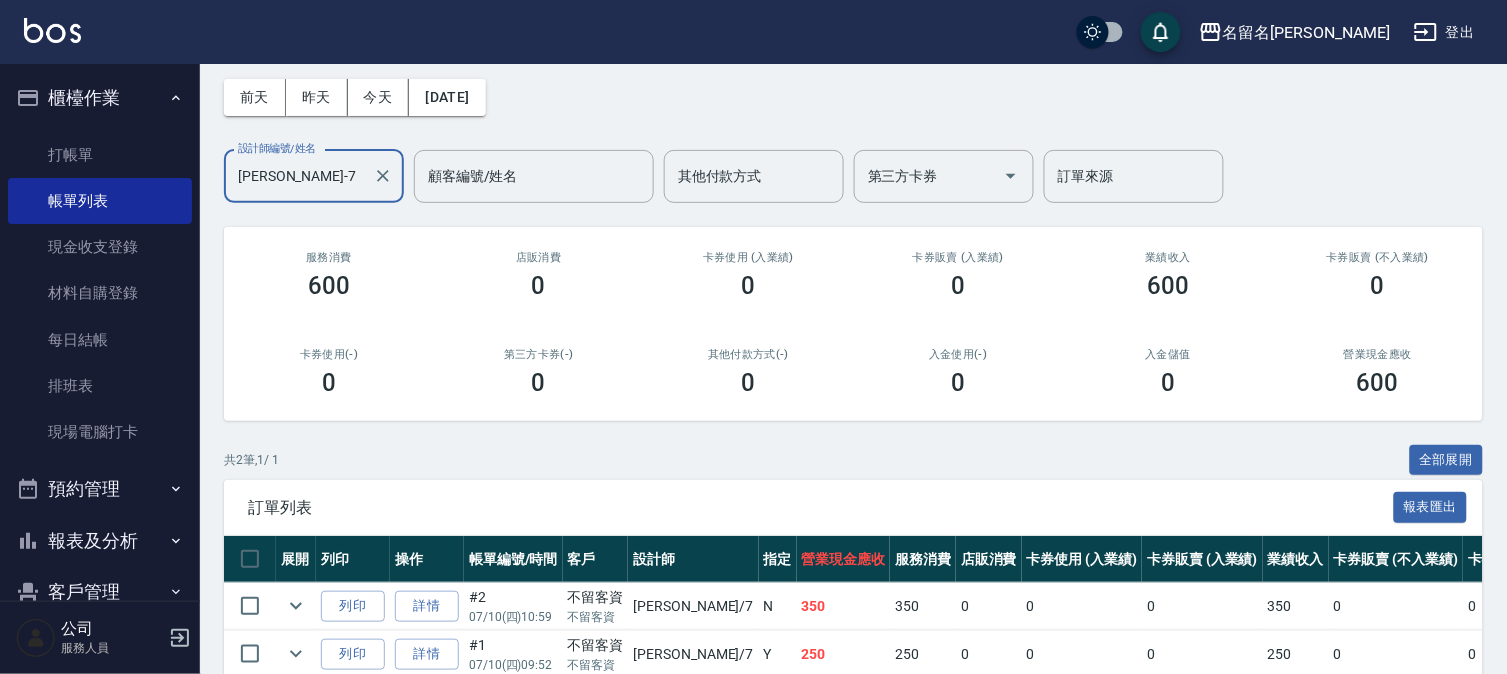 scroll, scrollTop: 182, scrollLeft: 0, axis: vertical 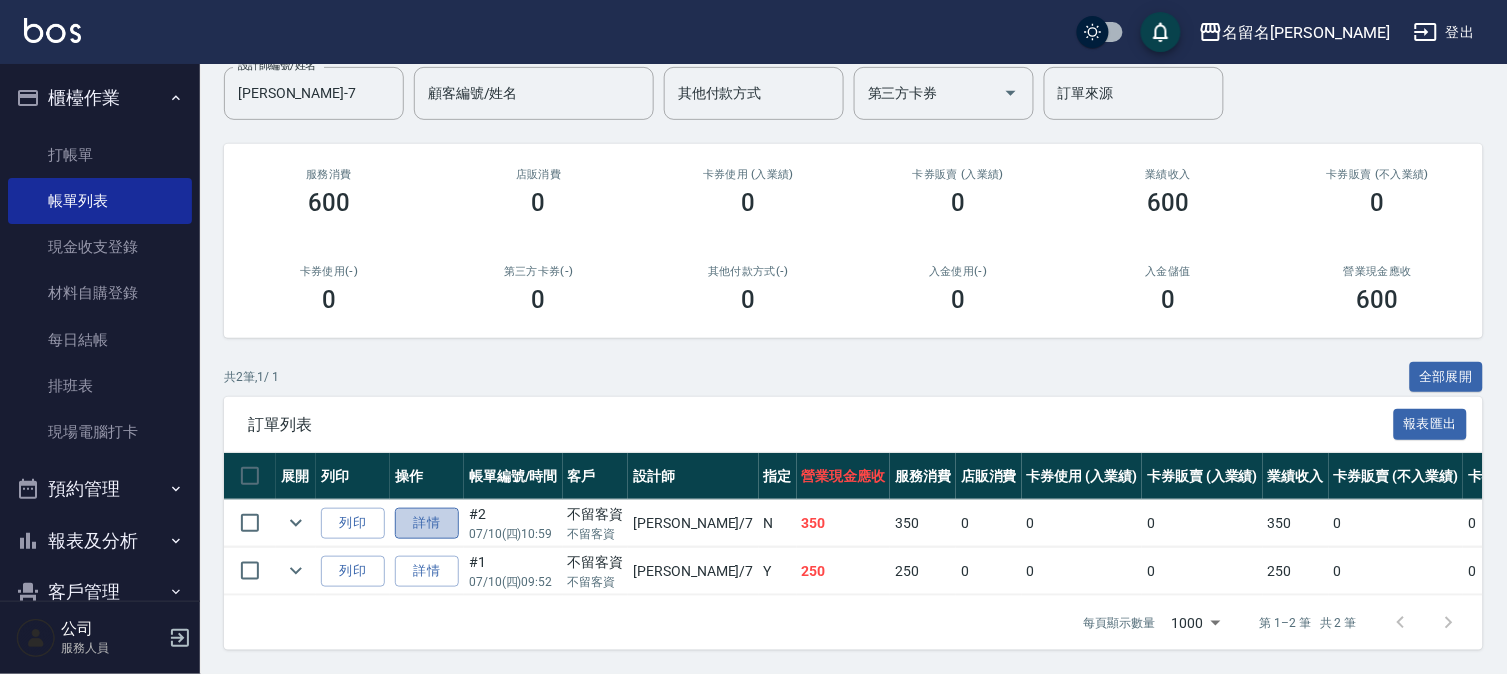 click on "詳情" at bounding box center [427, 523] 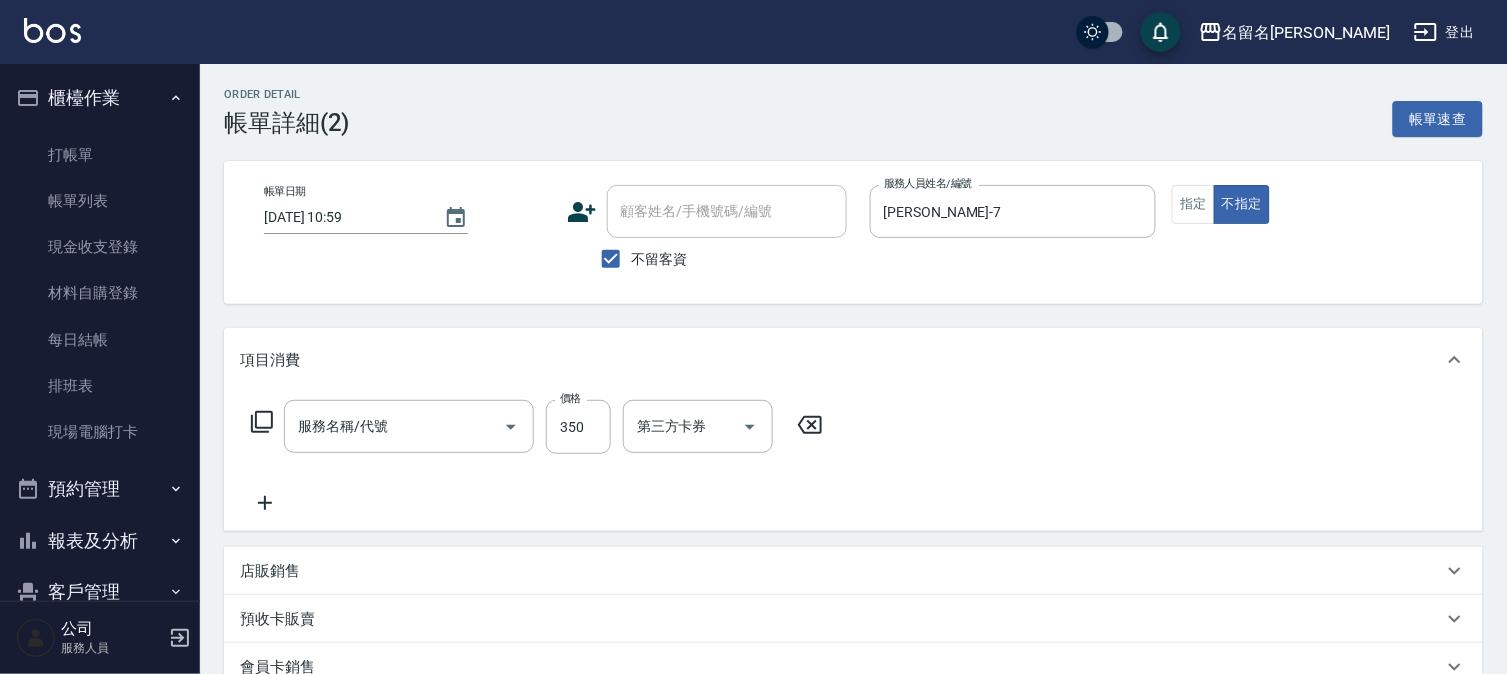type on "[DATE] 10:59" 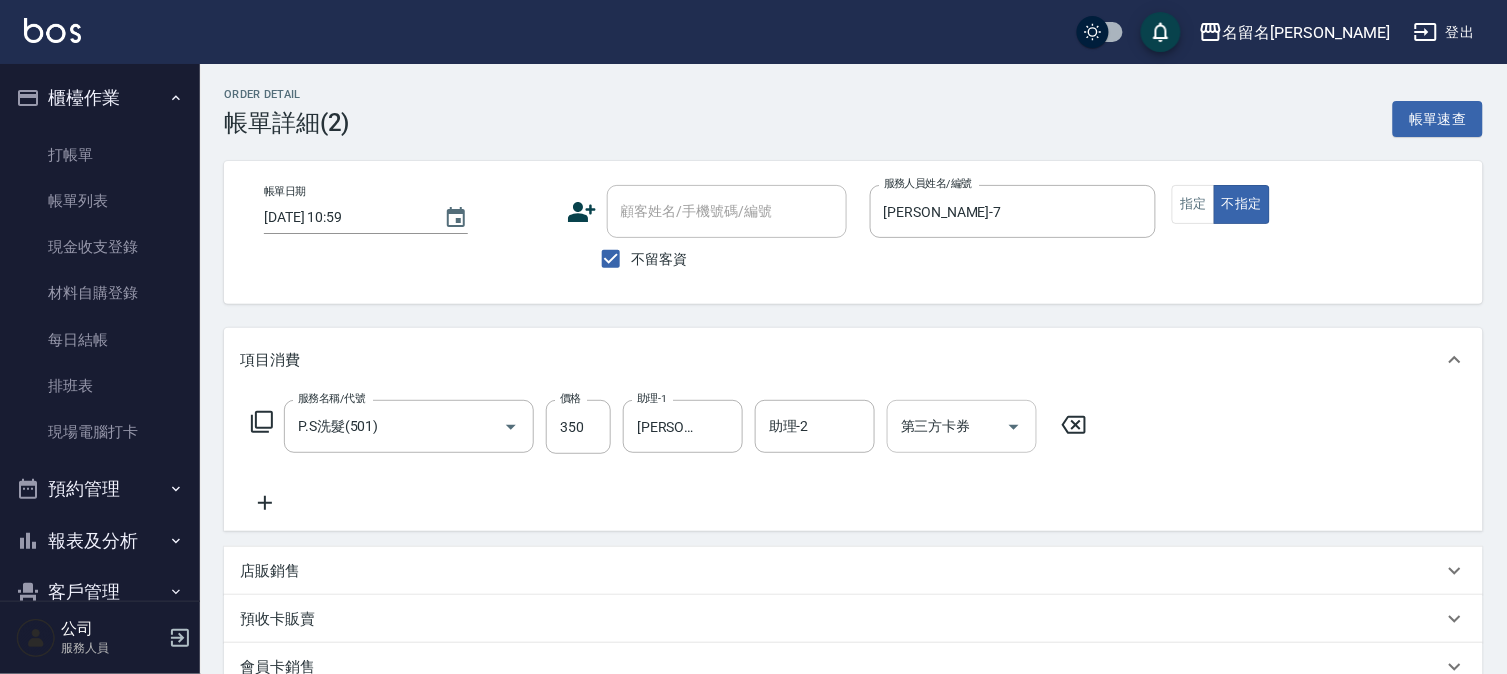 type on "P.S洗髮(501)" 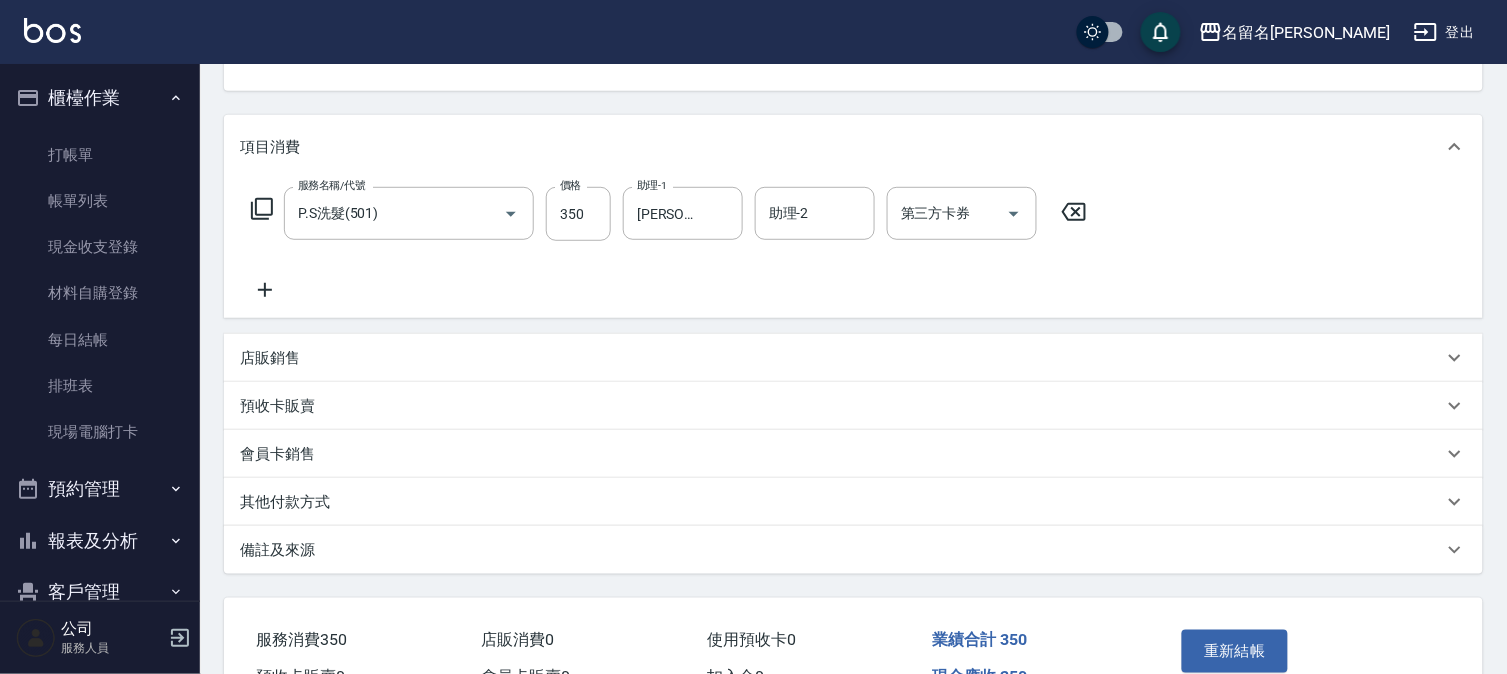 scroll, scrollTop: 222, scrollLeft: 0, axis: vertical 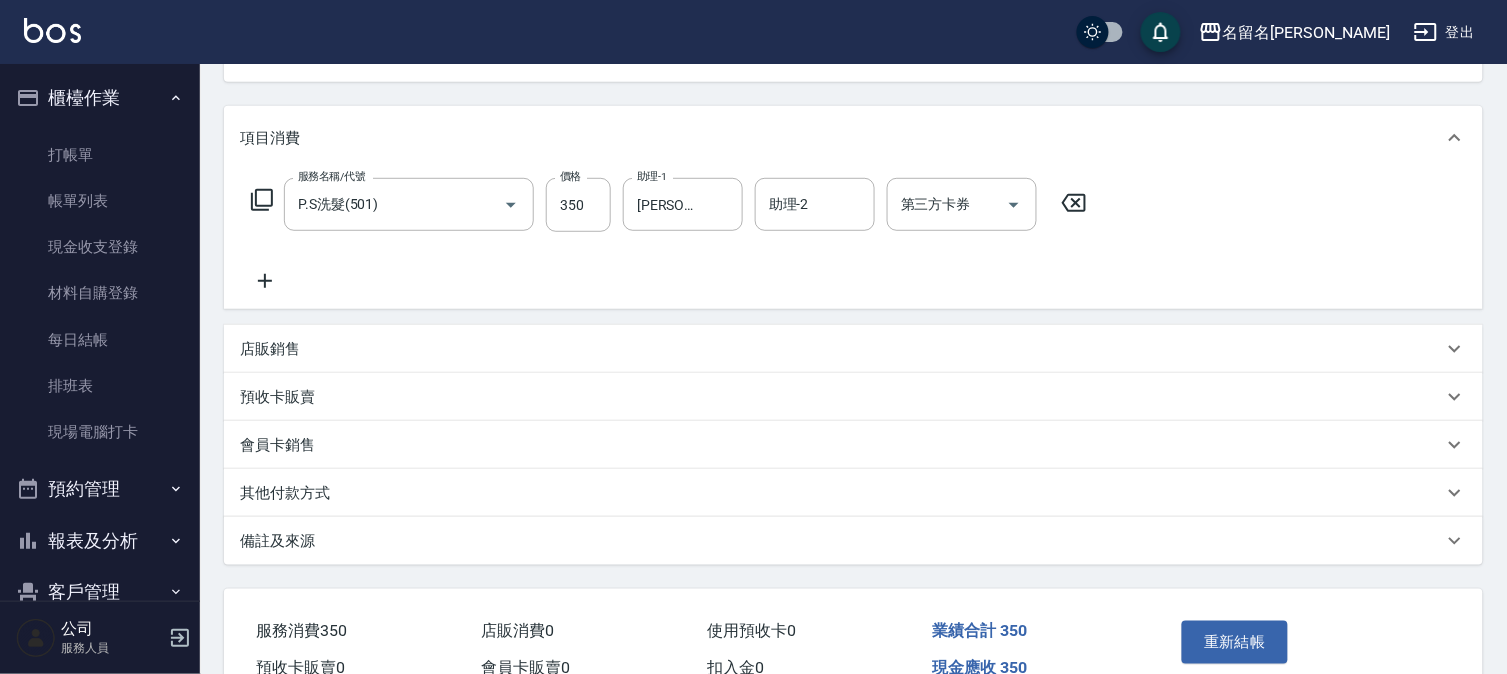 click on "店販銷售" at bounding box center (270, 349) 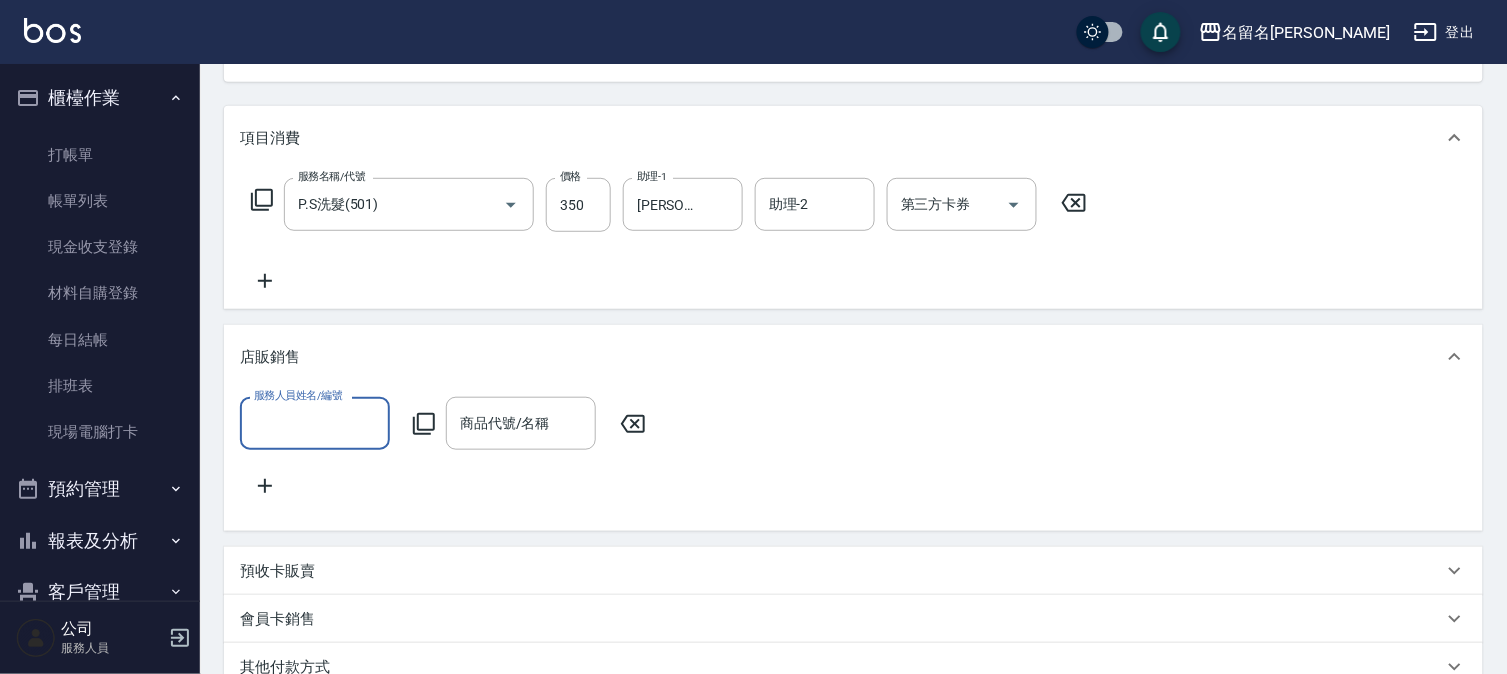 scroll, scrollTop: 0, scrollLeft: 0, axis: both 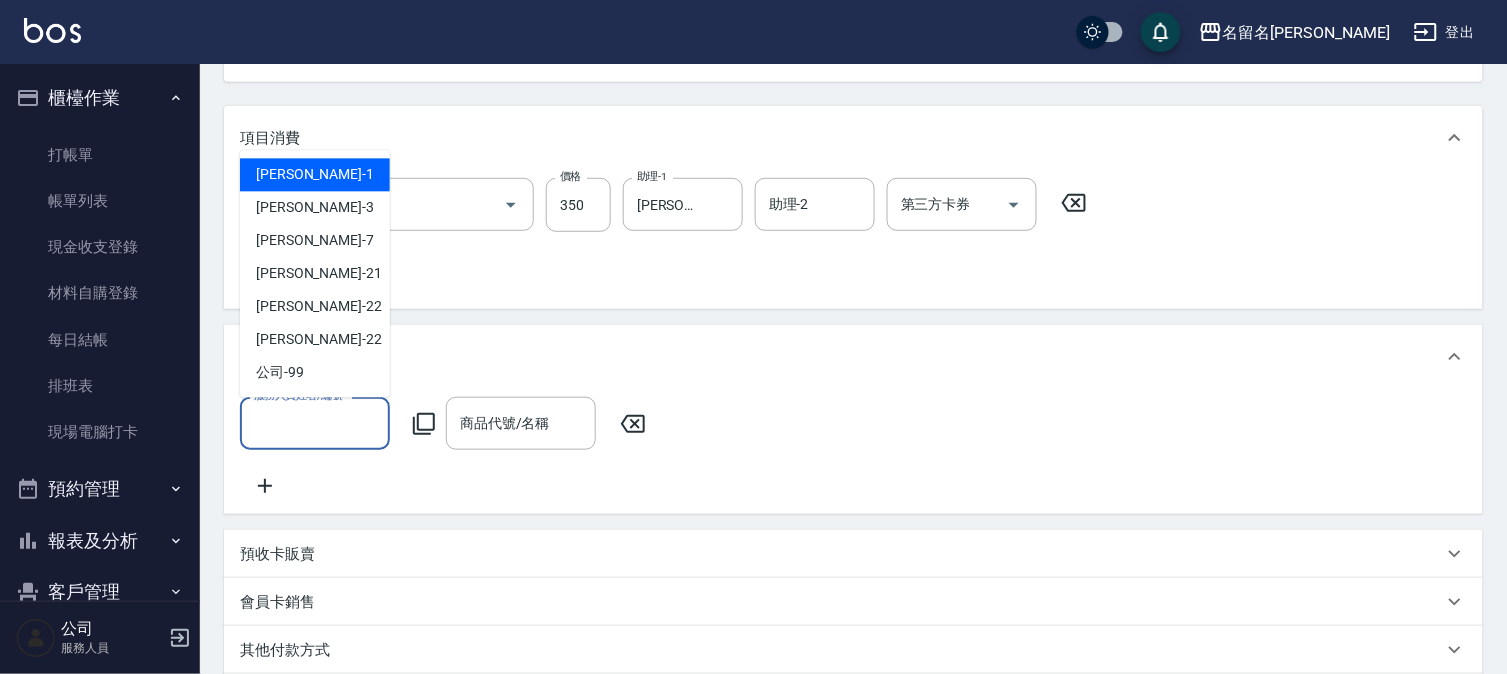 click on "服務人員姓名/編號" at bounding box center [315, 423] 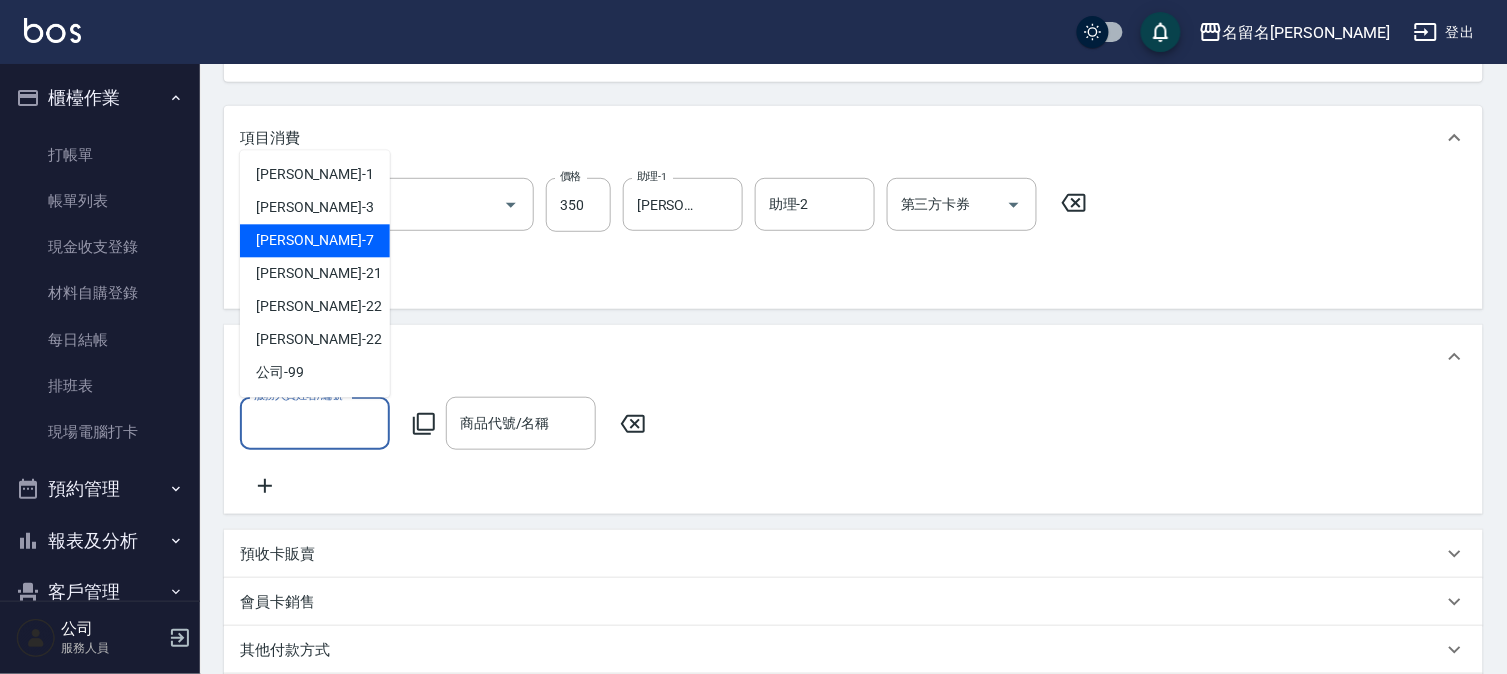 click on "[PERSON_NAME]-7" at bounding box center (315, 241) 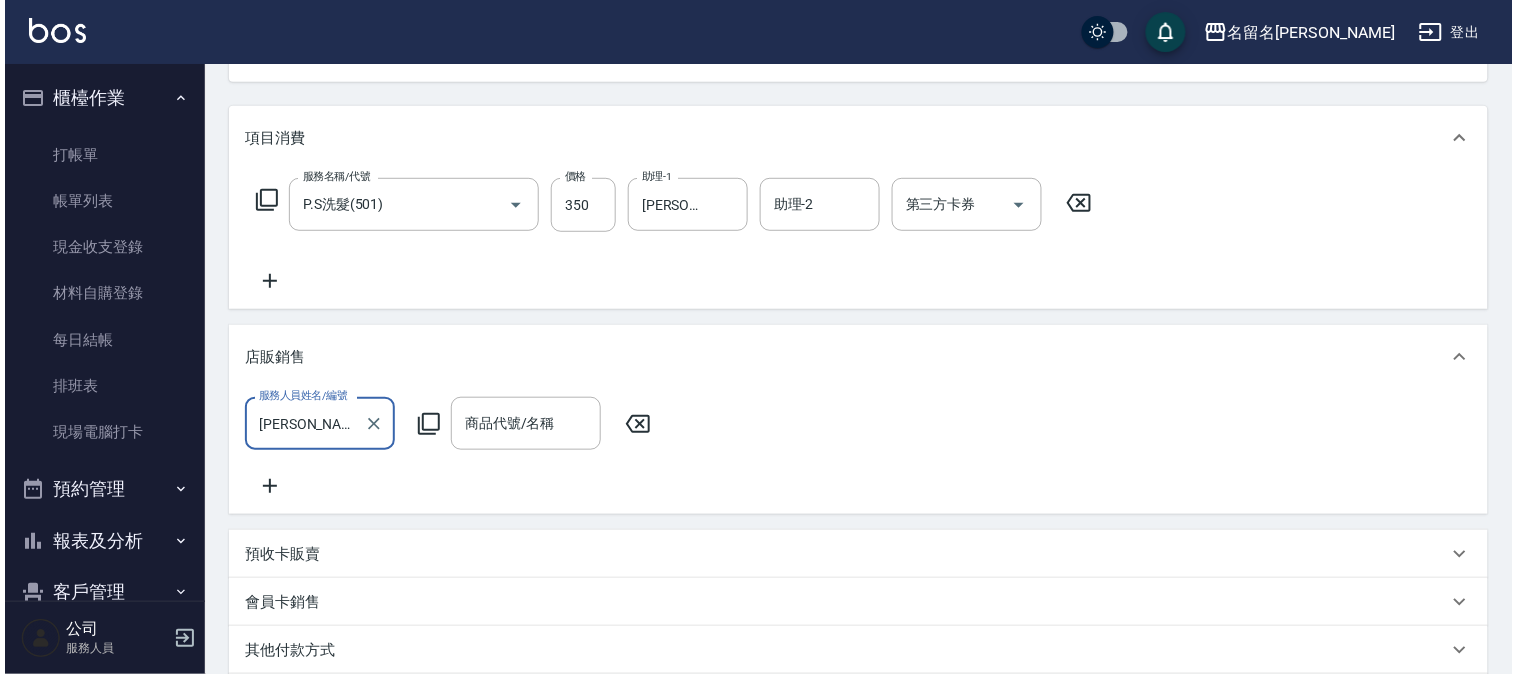 scroll, scrollTop: 333, scrollLeft: 0, axis: vertical 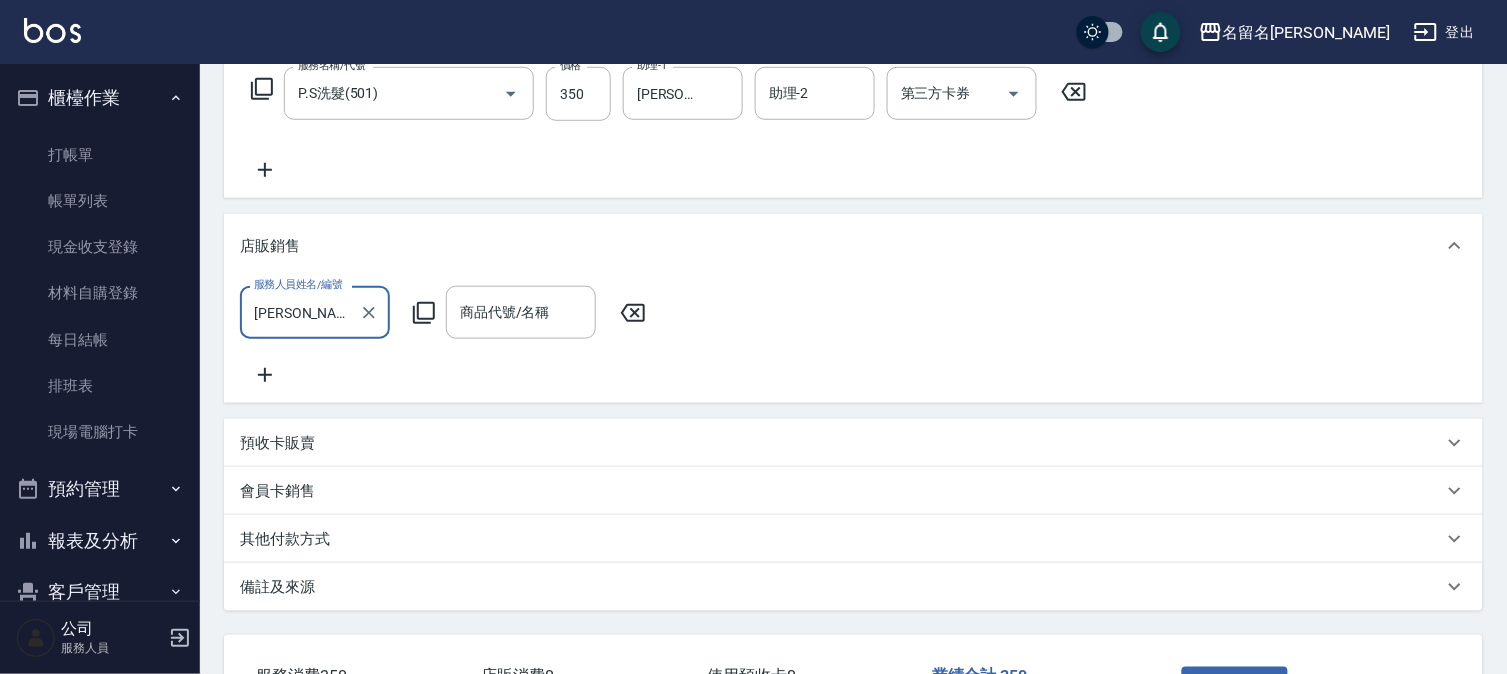click 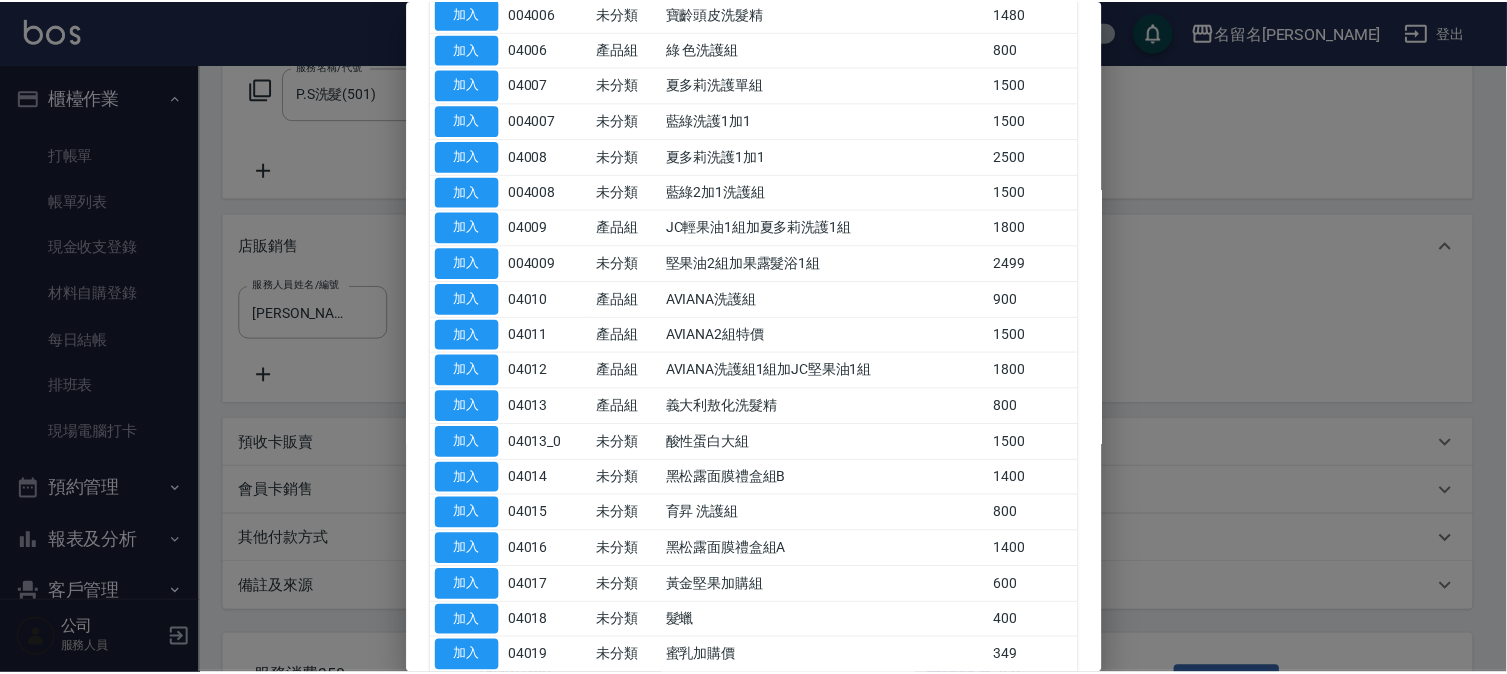 scroll, scrollTop: 888, scrollLeft: 0, axis: vertical 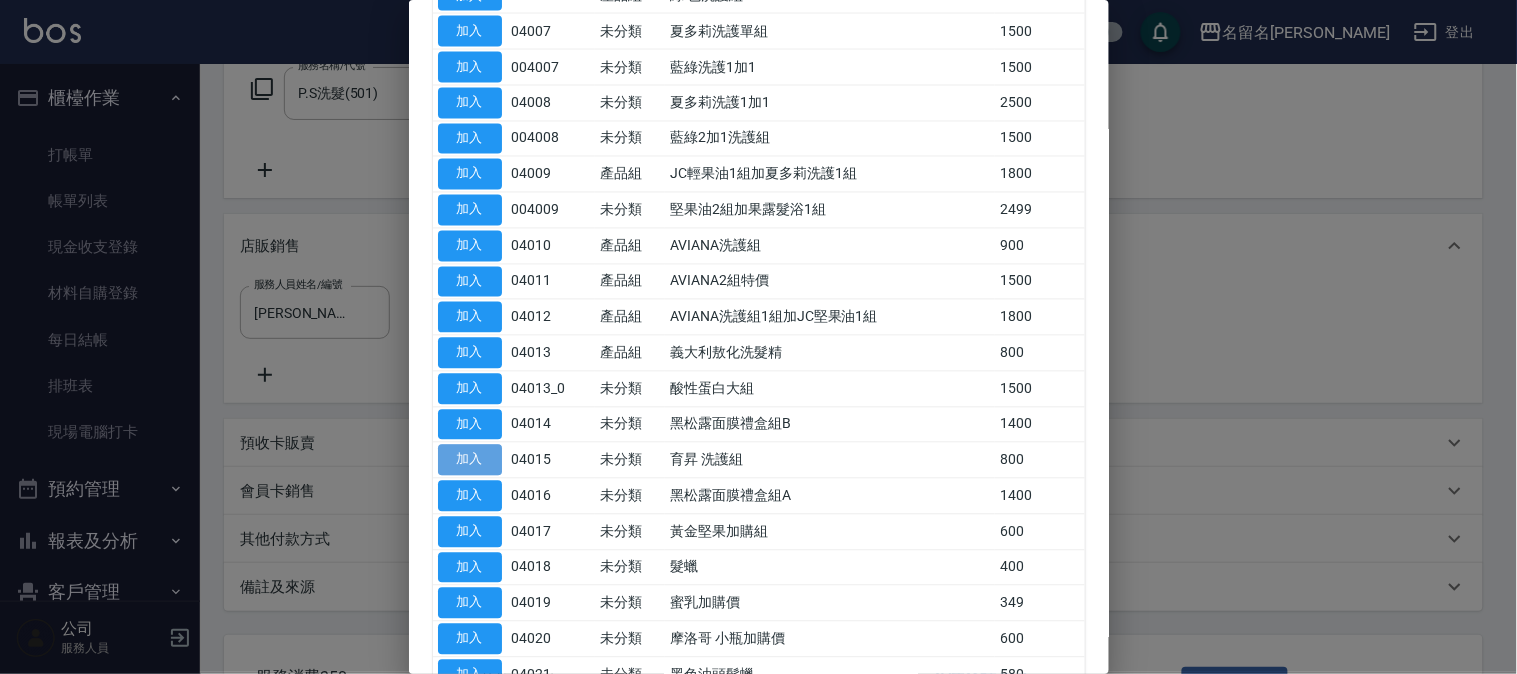 click on "加入" at bounding box center [470, 460] 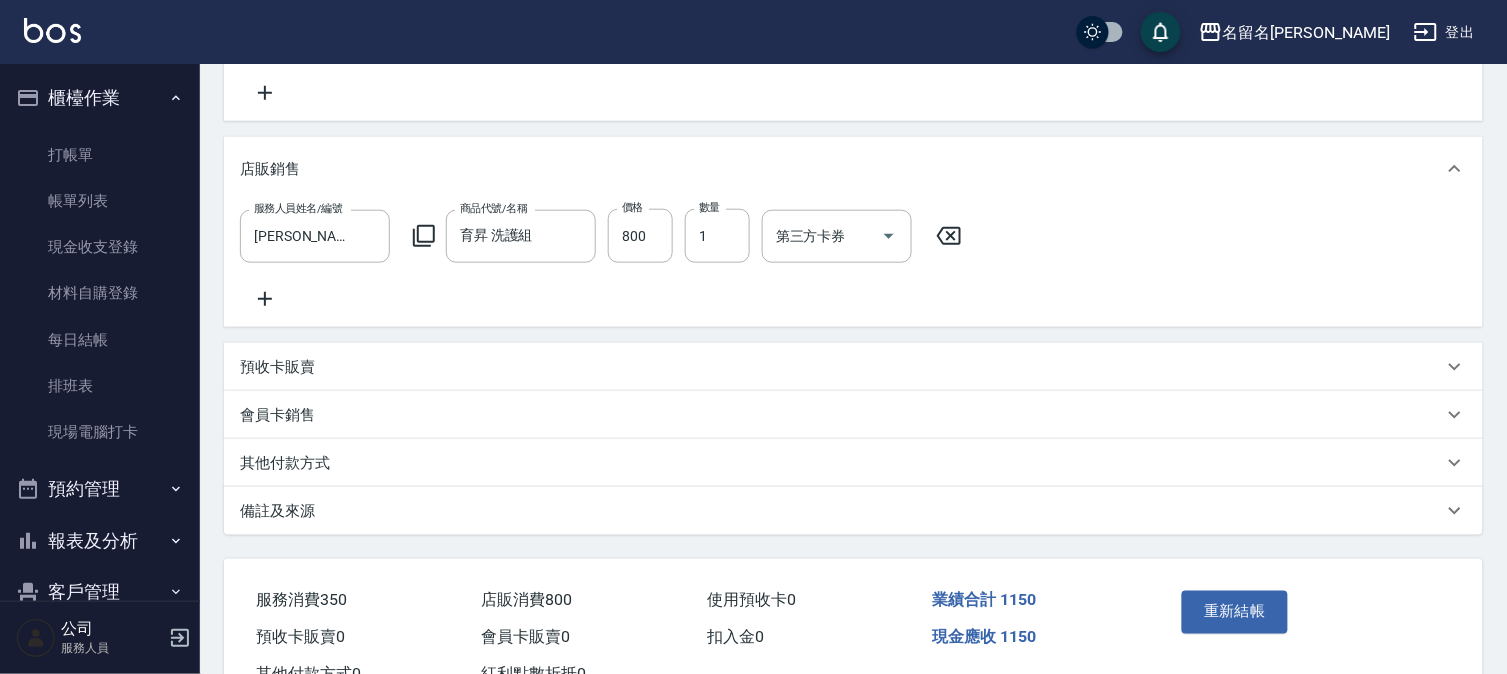 scroll, scrollTop: 501, scrollLeft: 0, axis: vertical 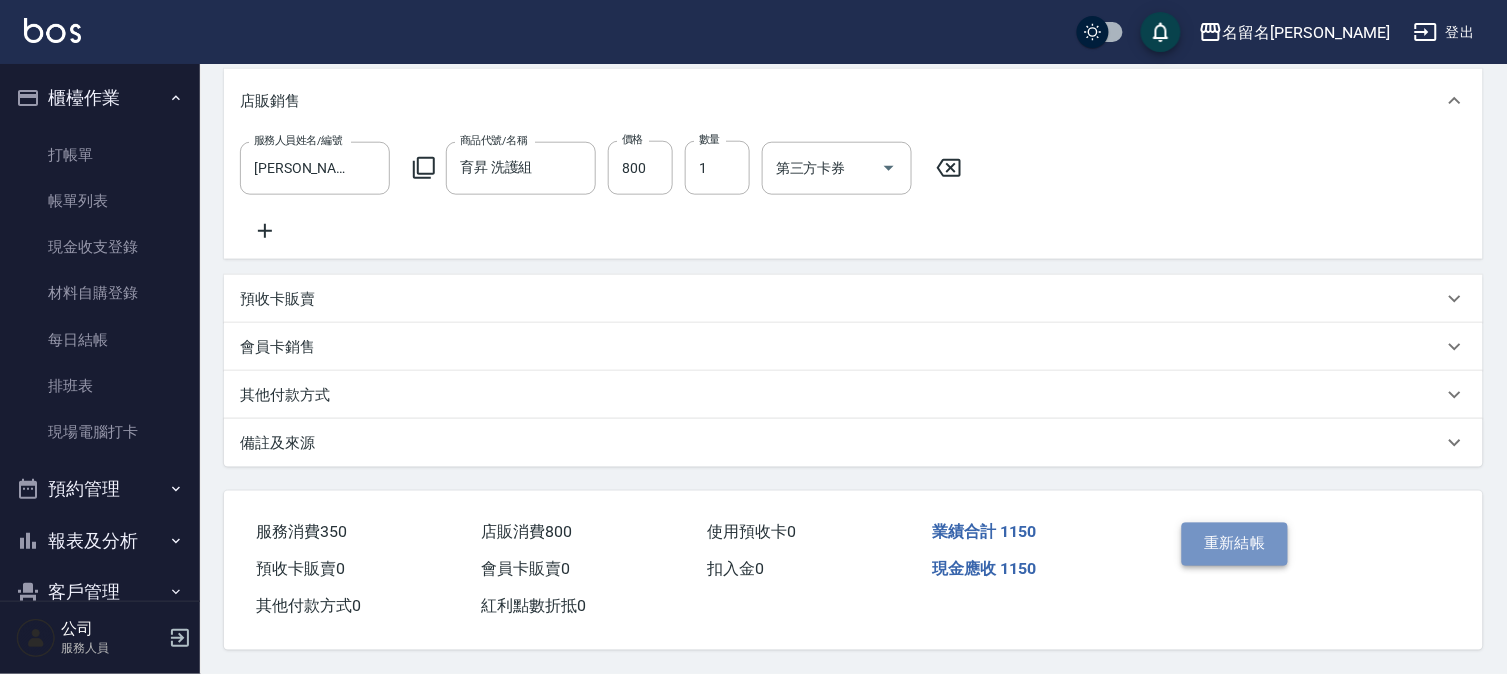 click on "重新結帳" at bounding box center [1235, 544] 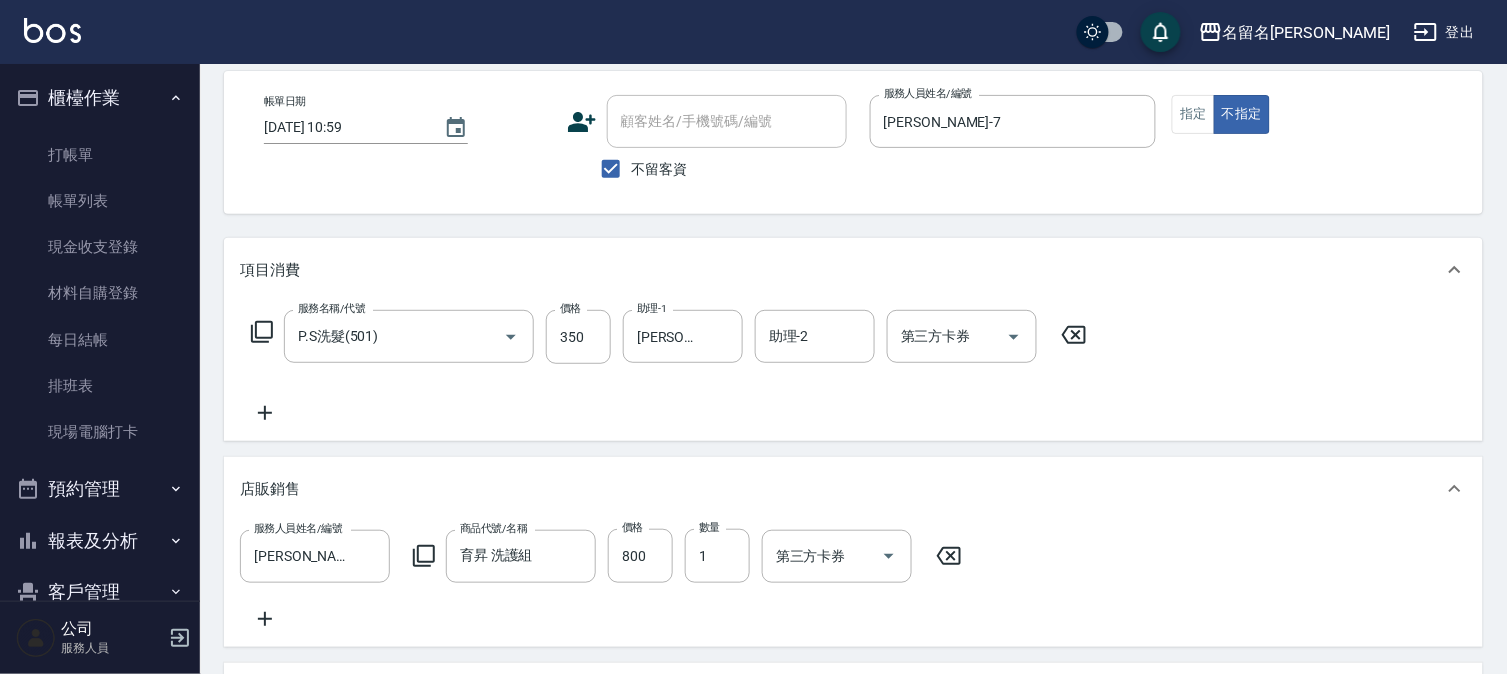 scroll, scrollTop: 56, scrollLeft: 0, axis: vertical 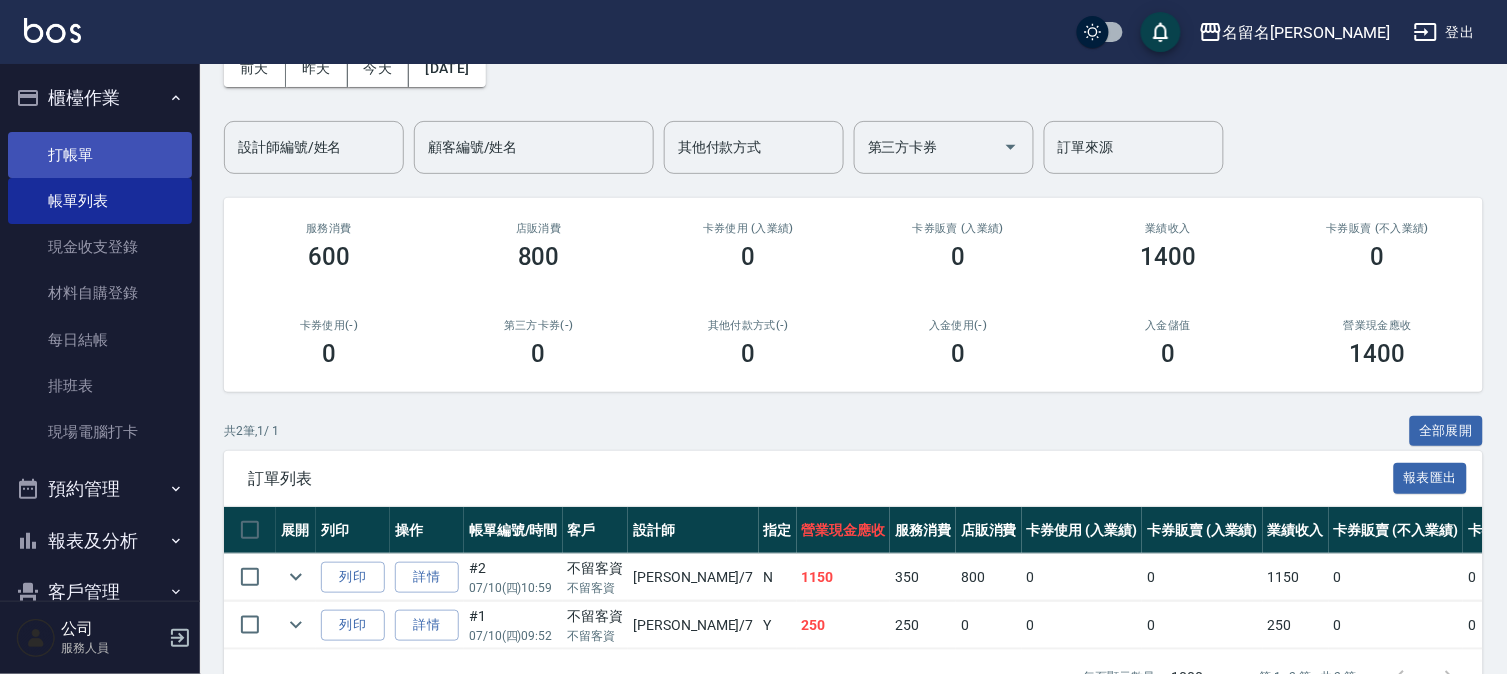 click on "打帳單" at bounding box center (100, 155) 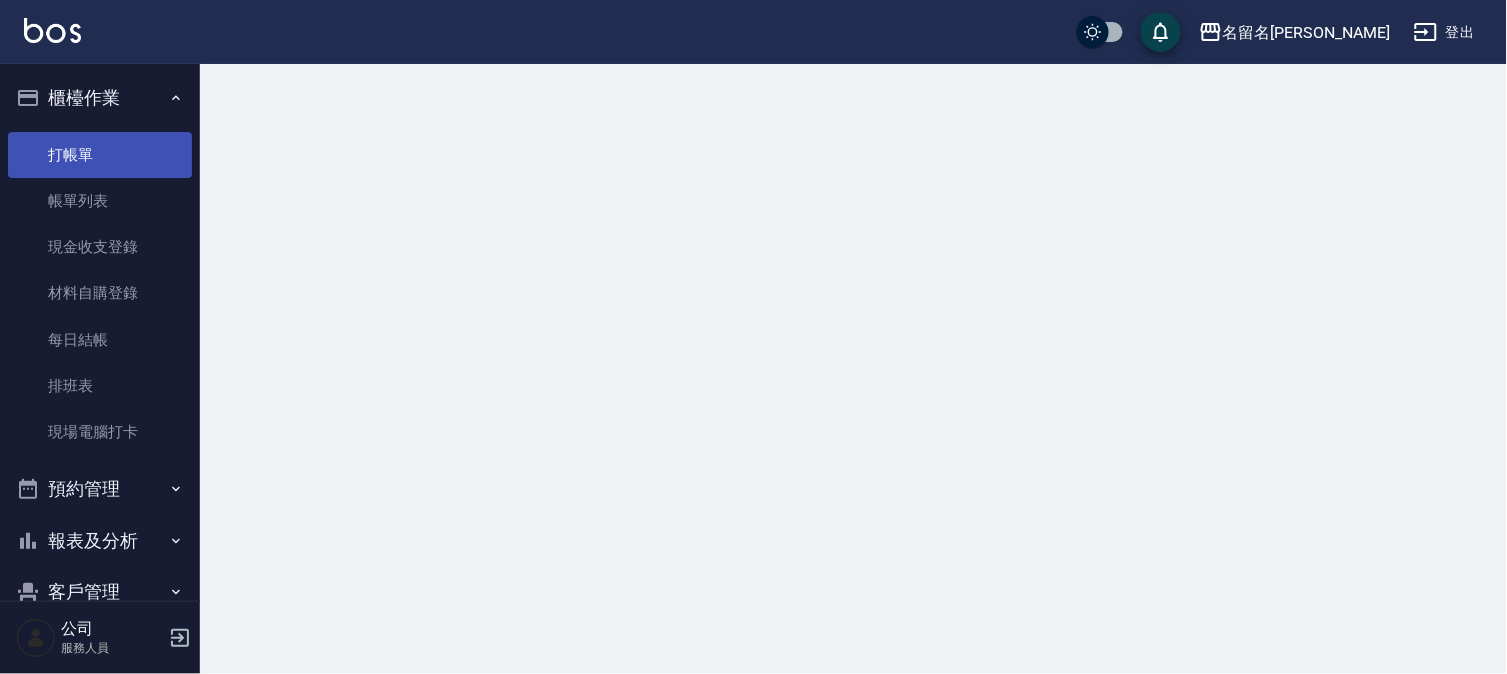 scroll, scrollTop: 0, scrollLeft: 0, axis: both 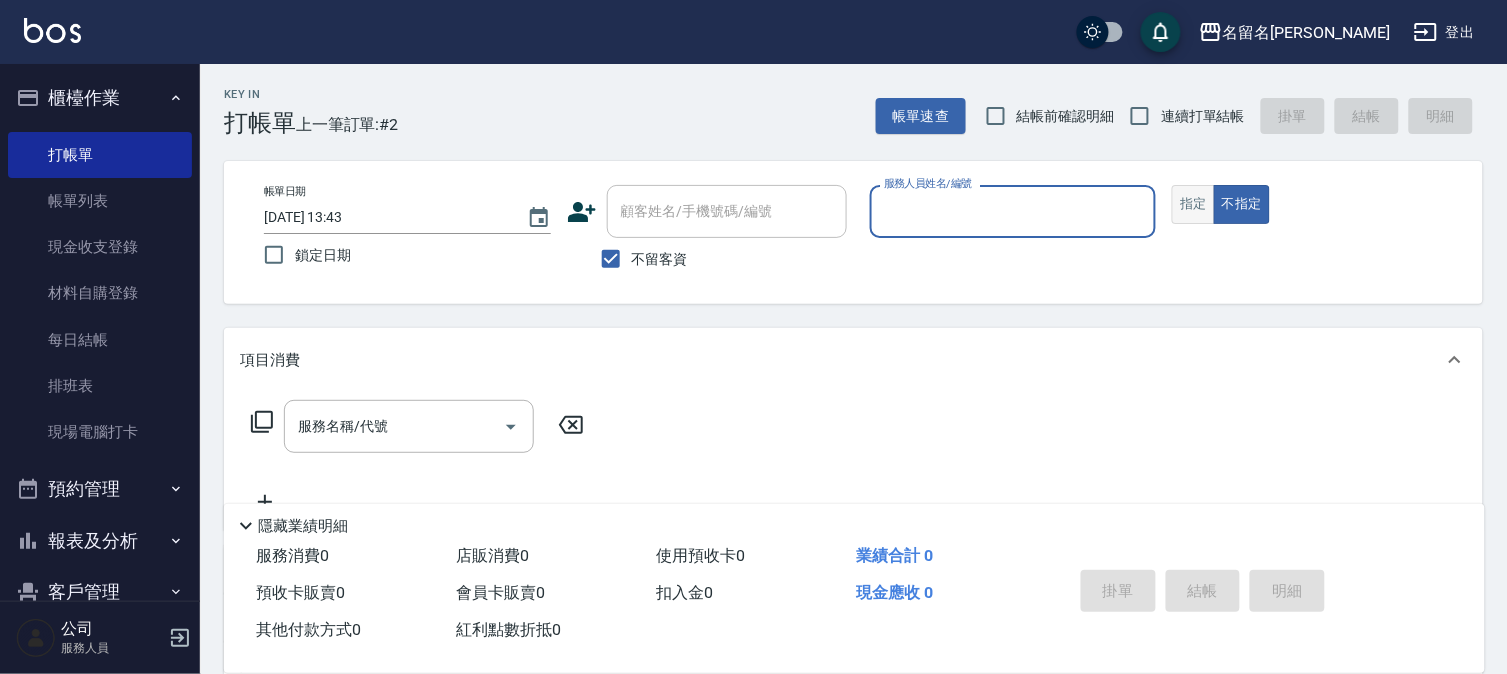 click on "指定" at bounding box center (1193, 204) 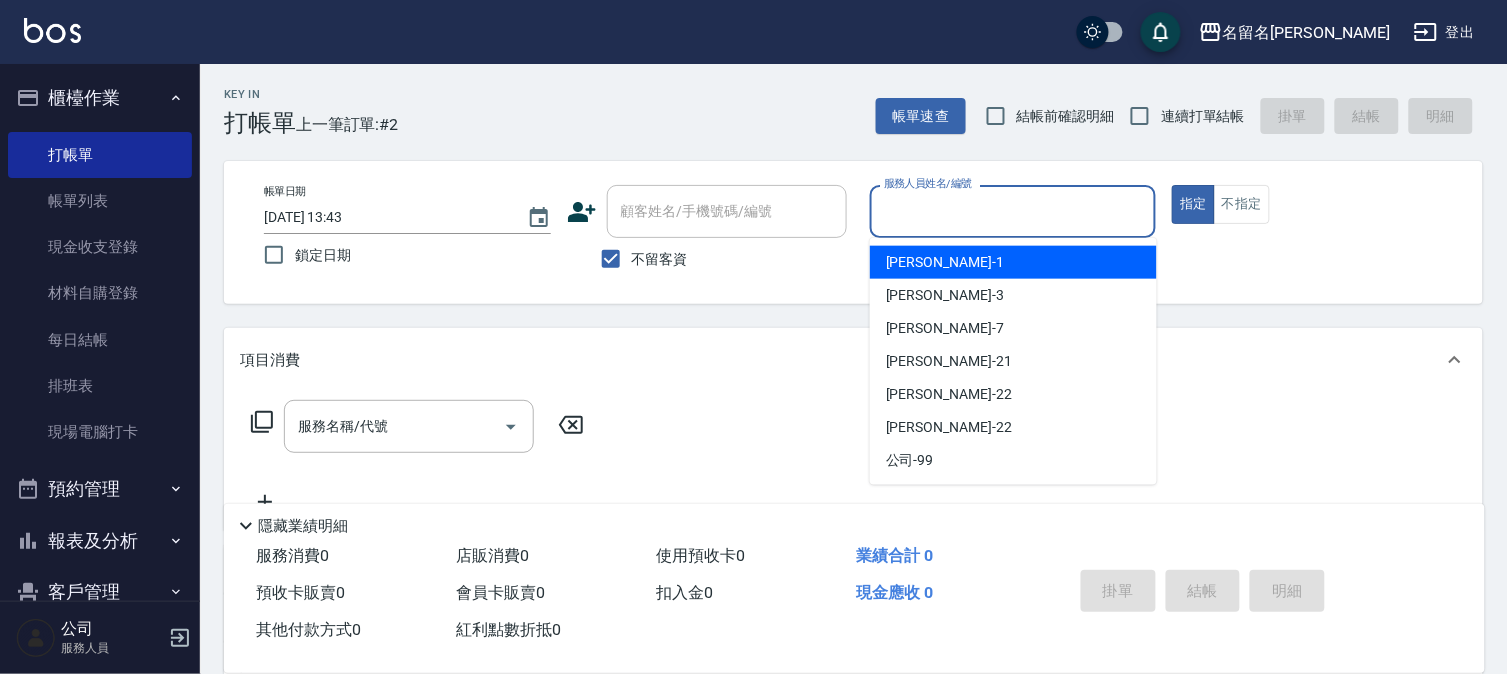 click on "服務人員姓名/編號" at bounding box center [1013, 211] 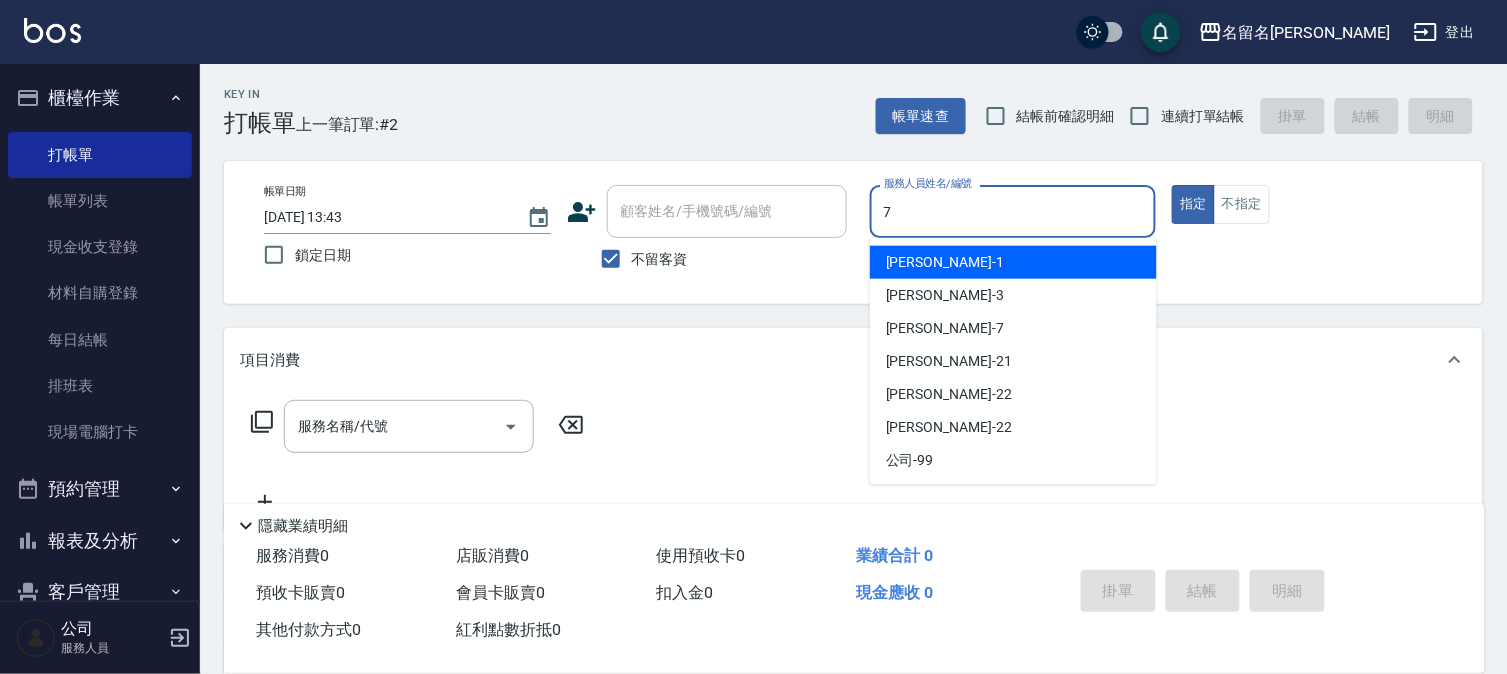 type on "[PERSON_NAME]-7" 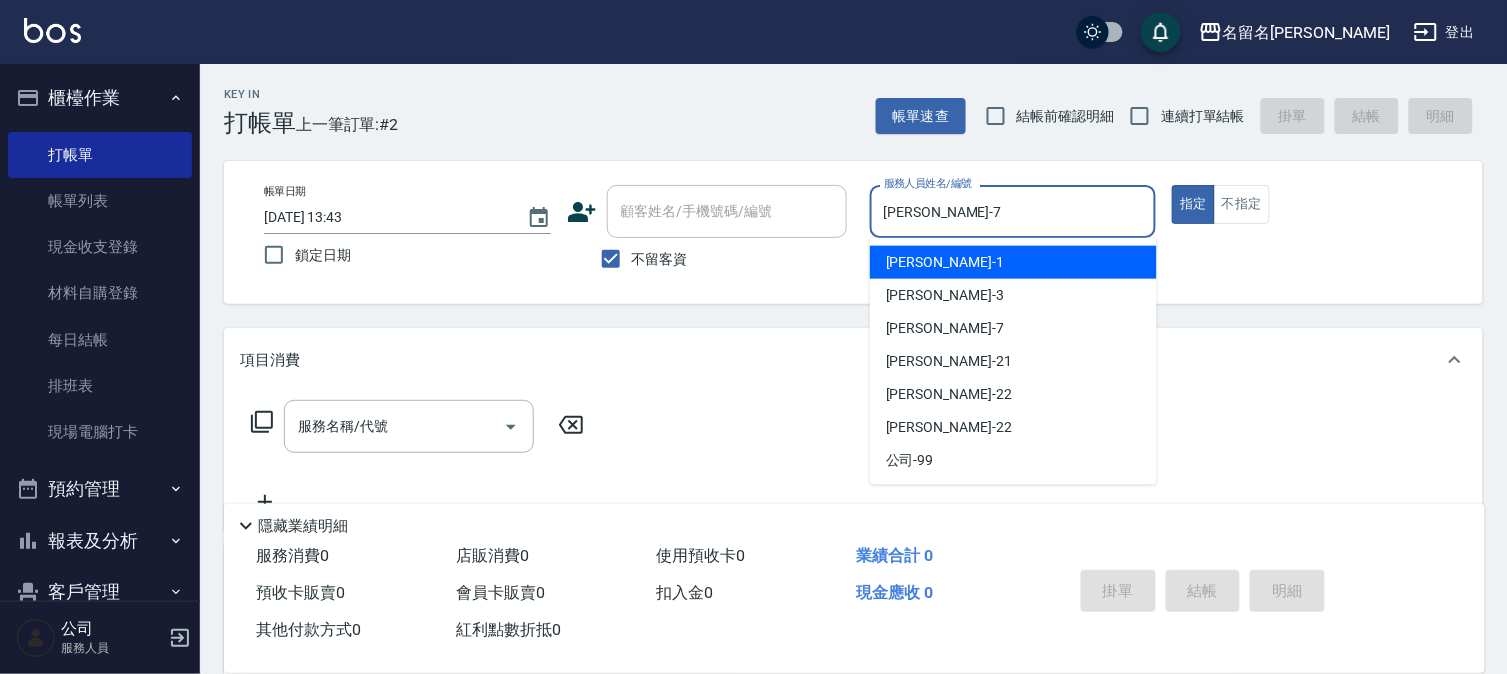 type on "true" 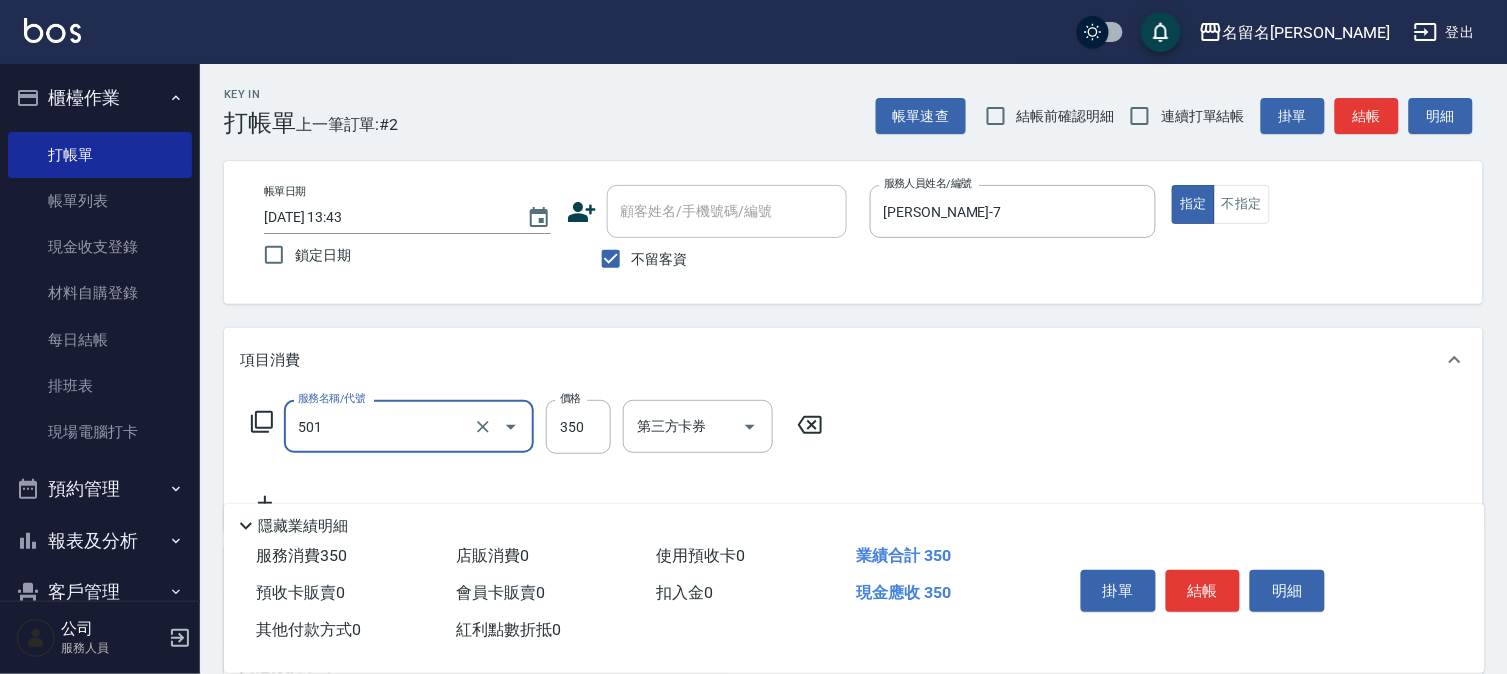 type on "P.S洗髮(501)" 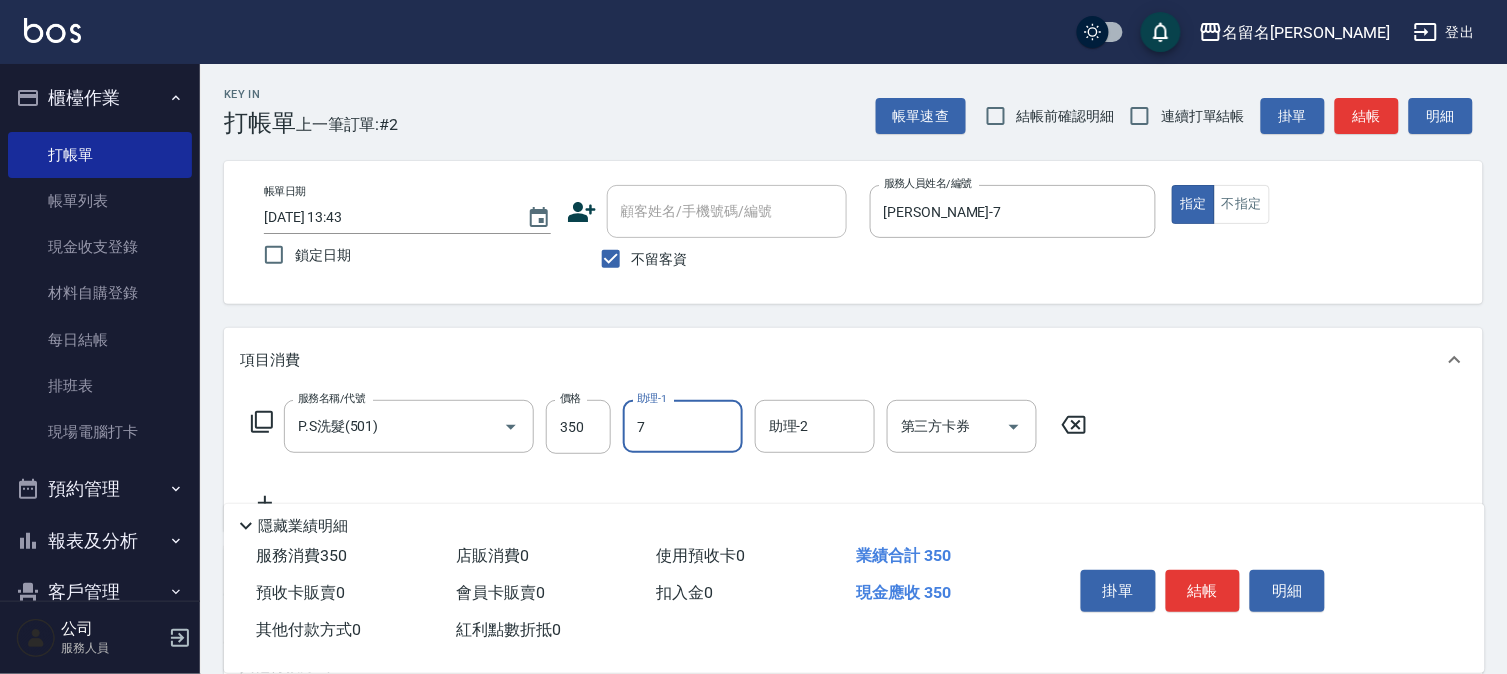 type on "[PERSON_NAME]-7" 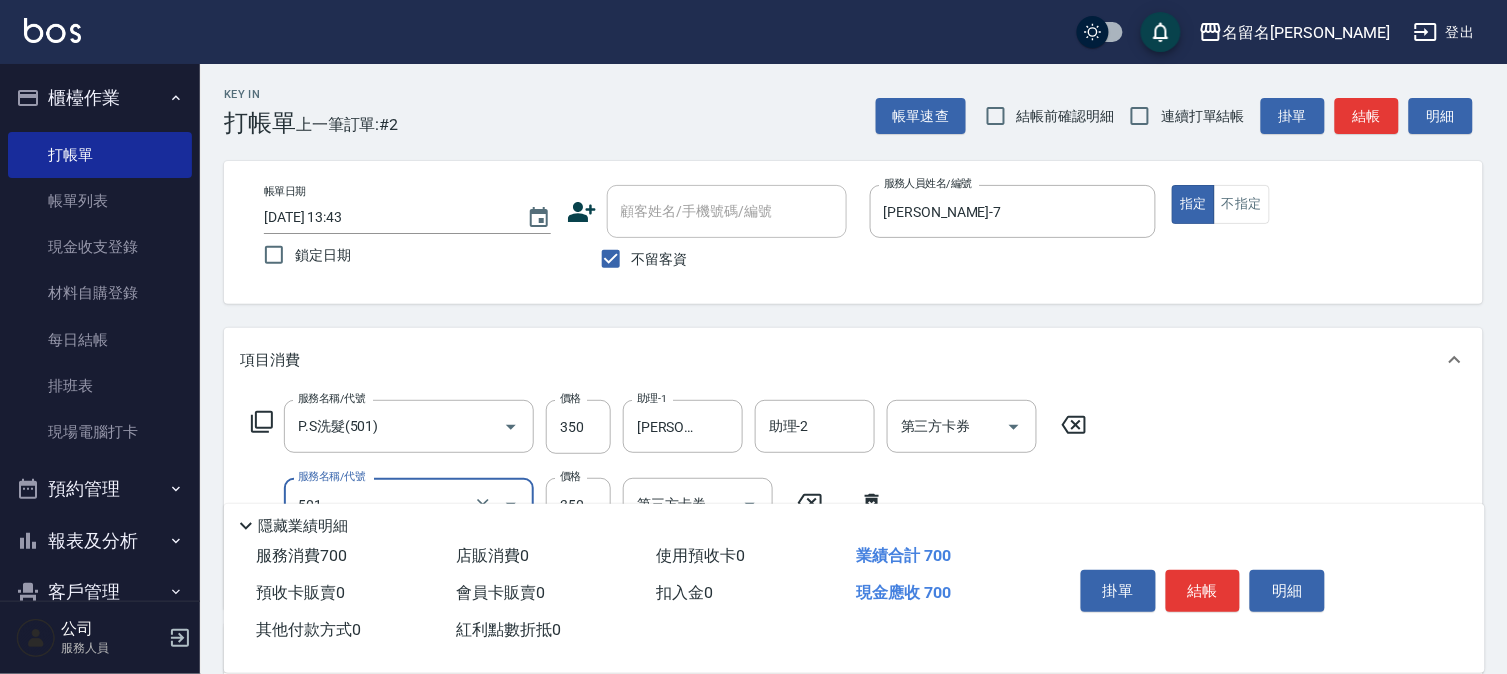 type on "P.S洗髮(501)" 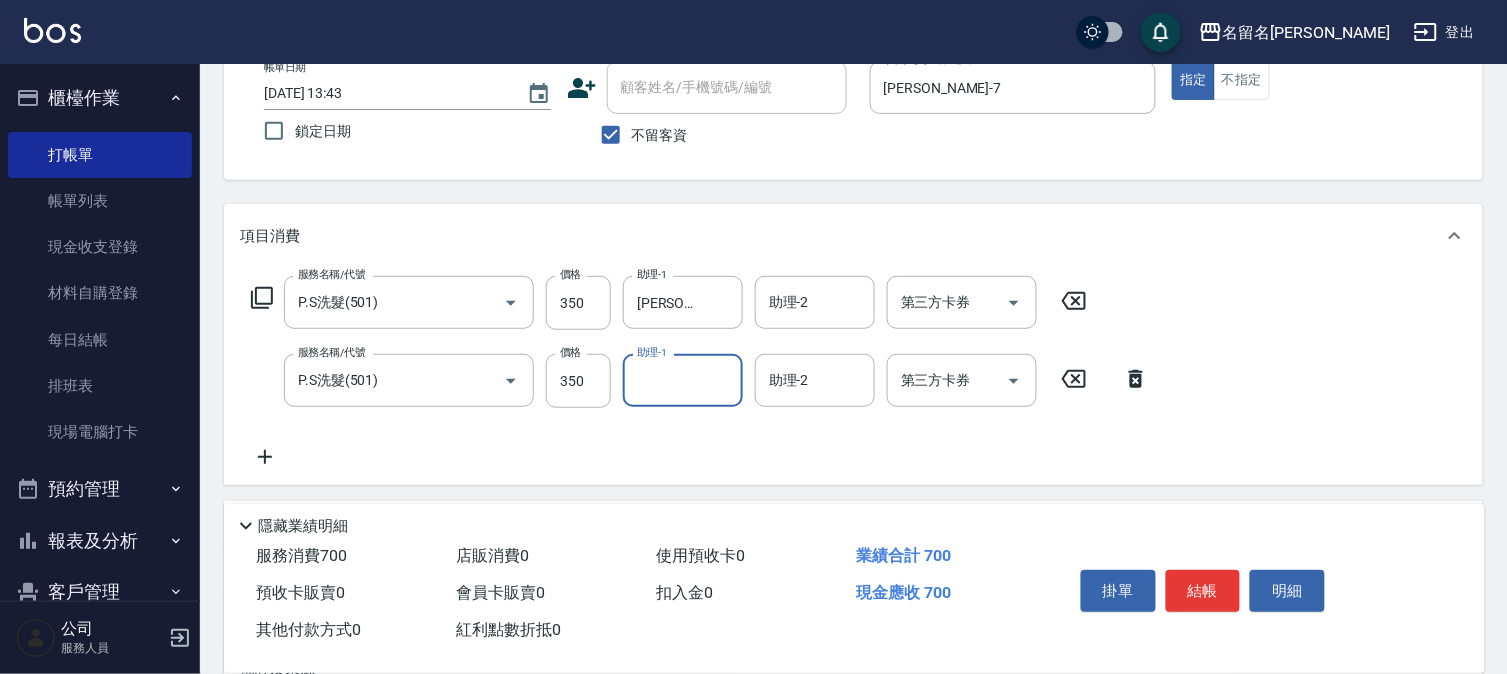 scroll, scrollTop: 332, scrollLeft: 0, axis: vertical 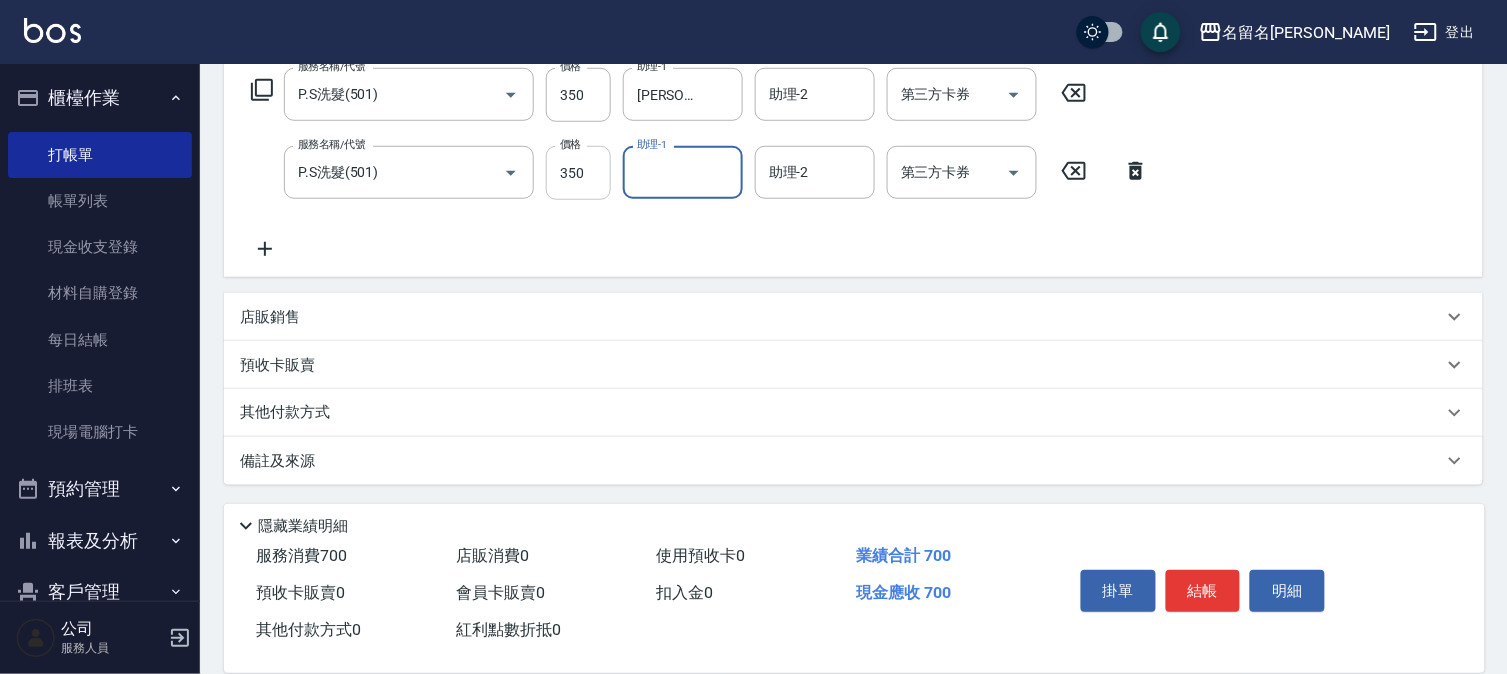 click on "350" at bounding box center [578, 173] 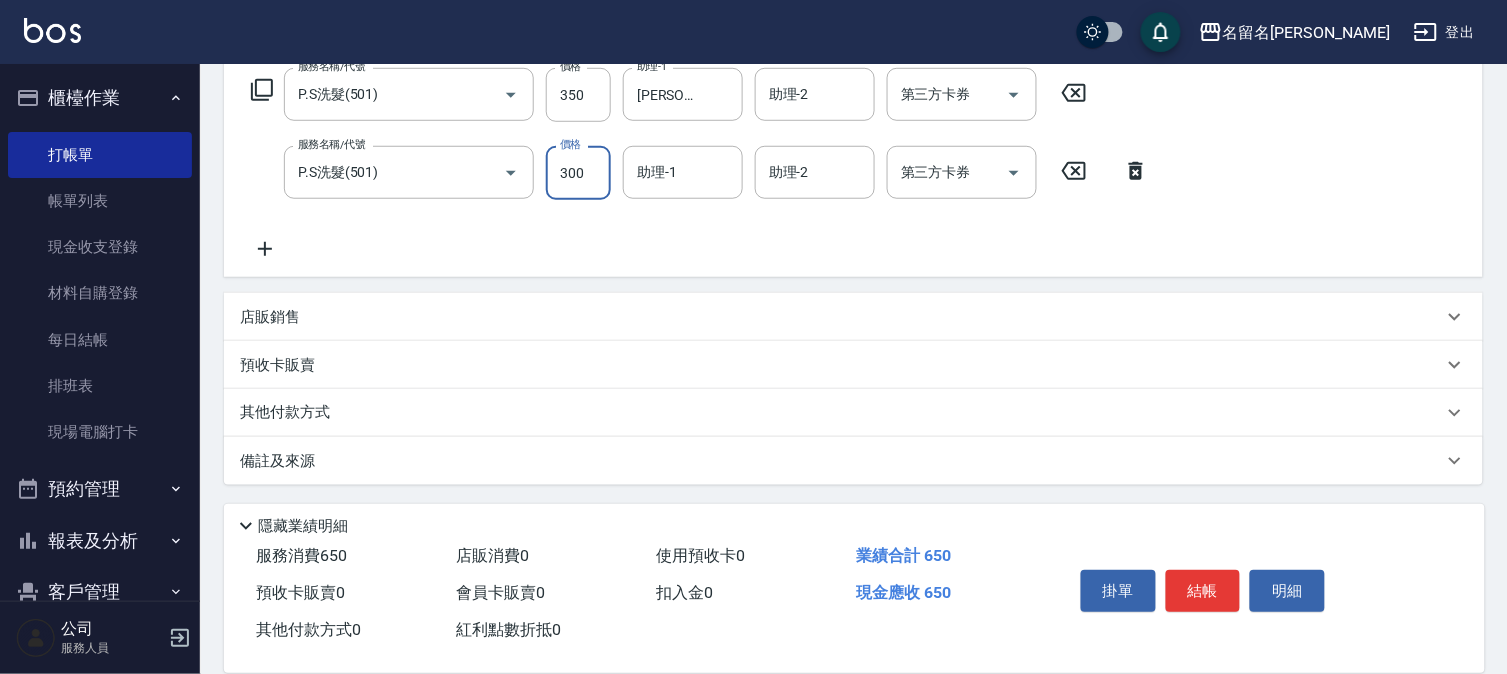 type on "300" 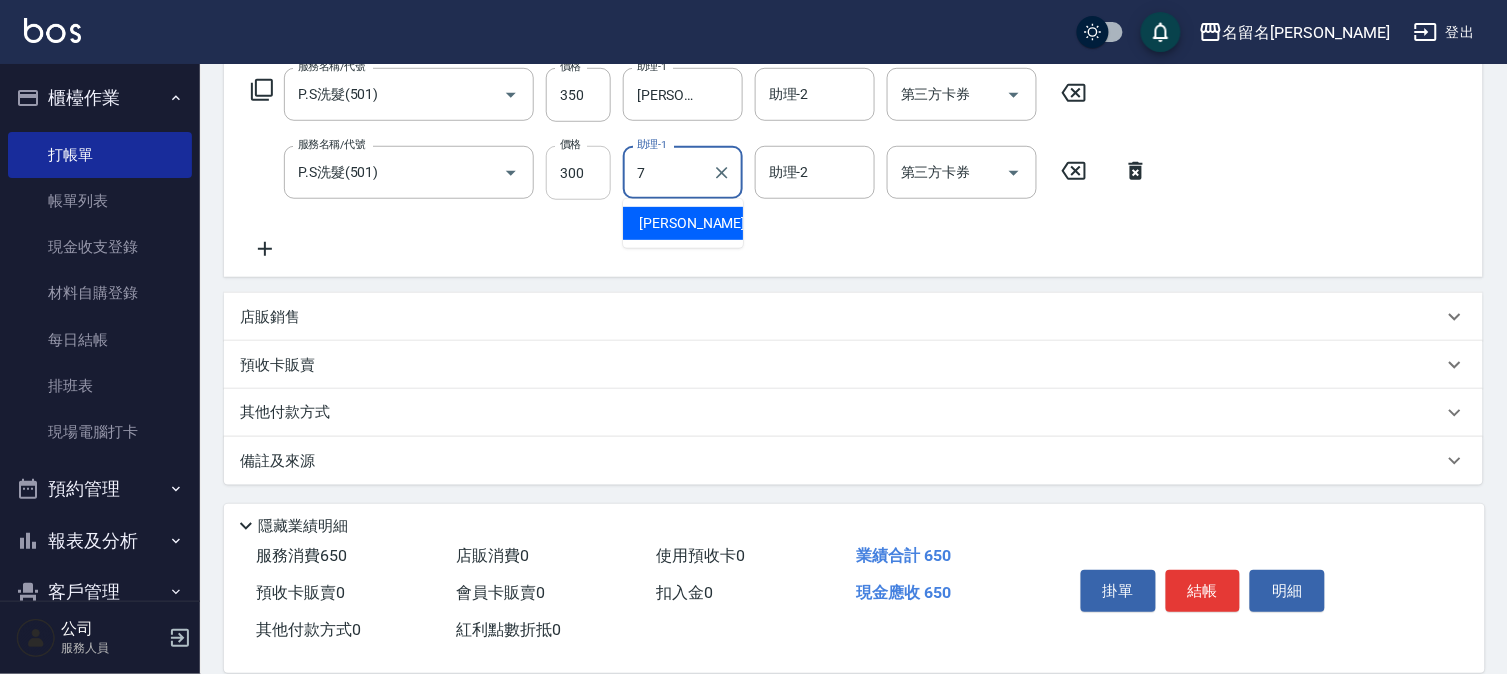 type on "[PERSON_NAME]-7" 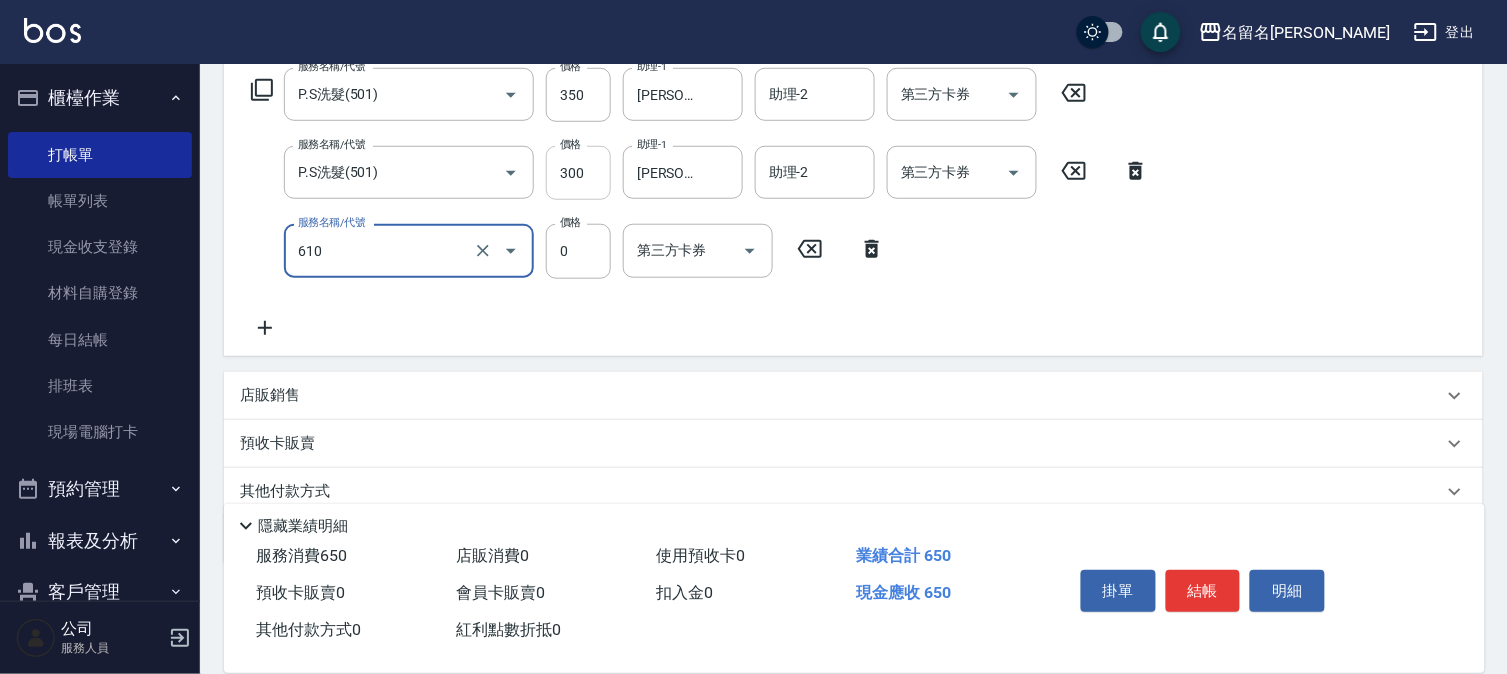 type on "新雪海微酸卡卷免費(610)" 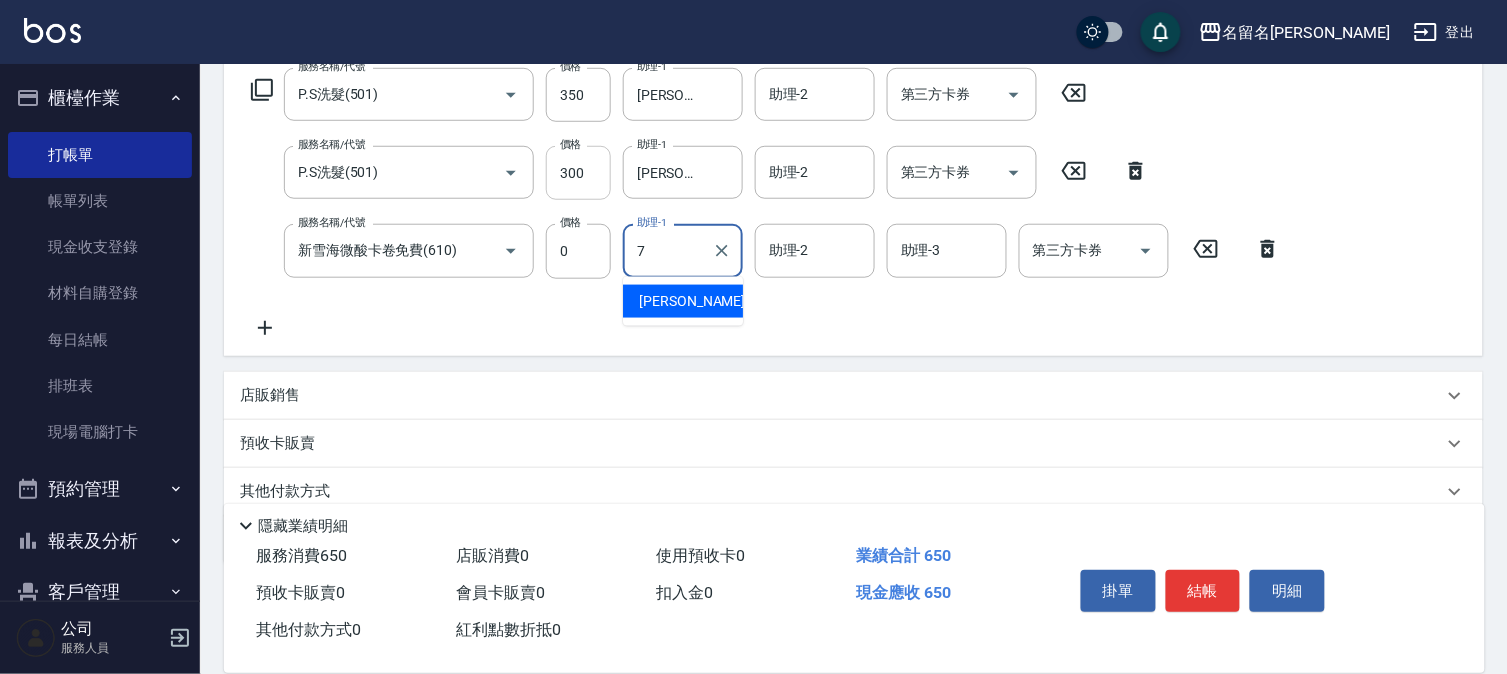 type on "[PERSON_NAME]-7" 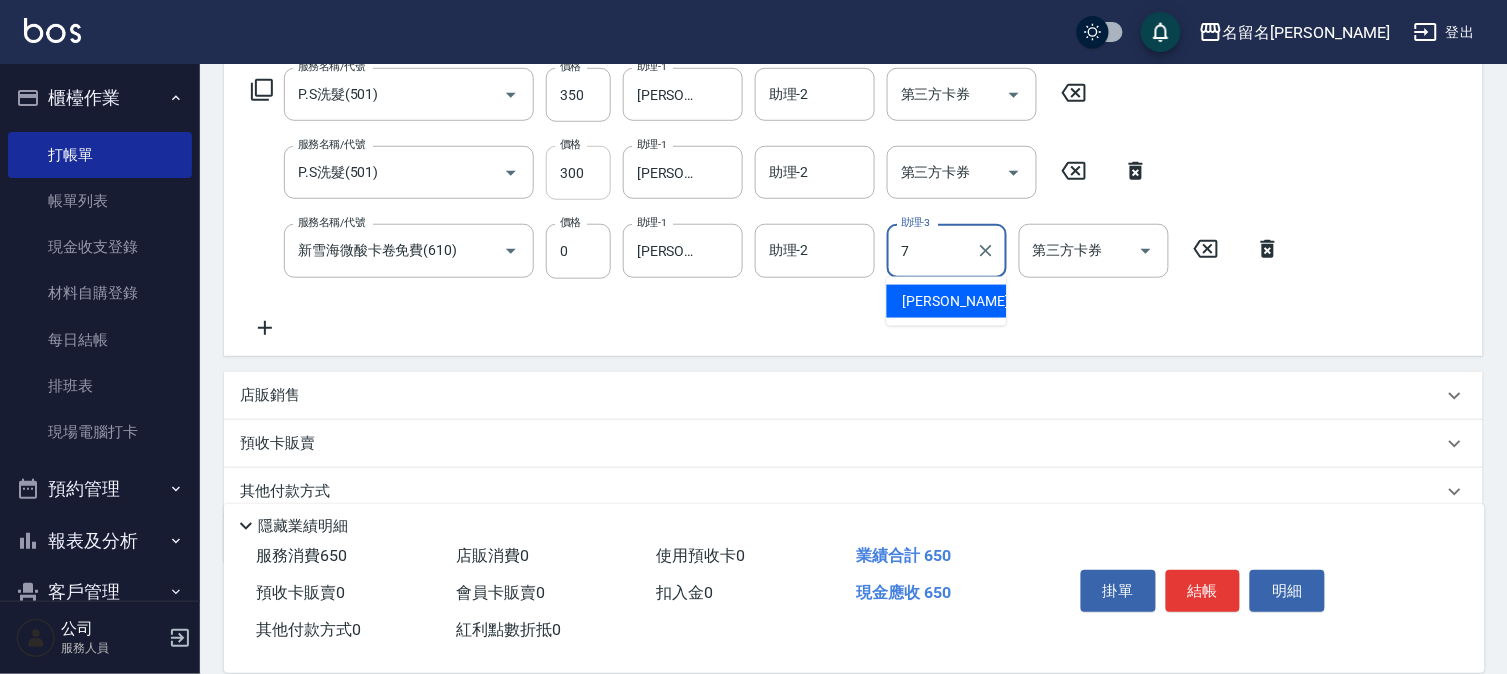 type on "[PERSON_NAME]-7" 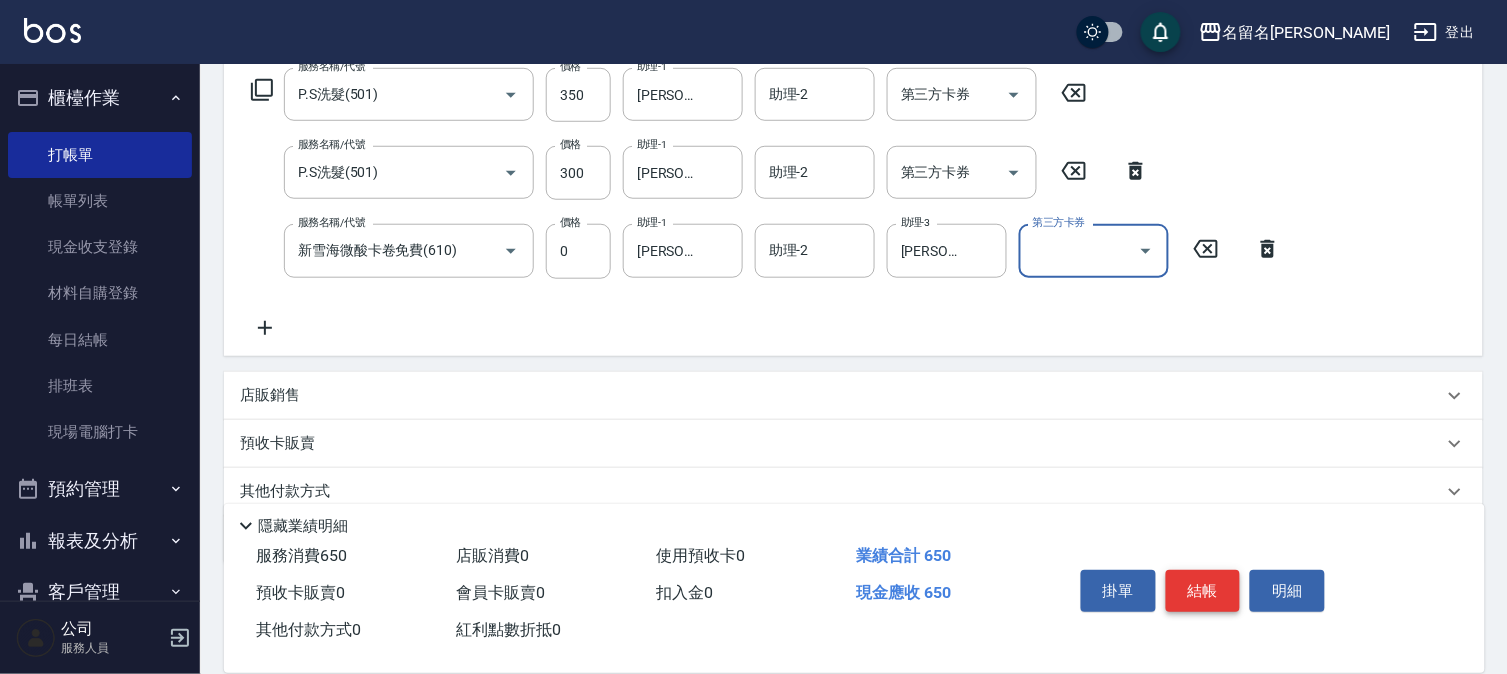 click on "結帳" at bounding box center [1203, 591] 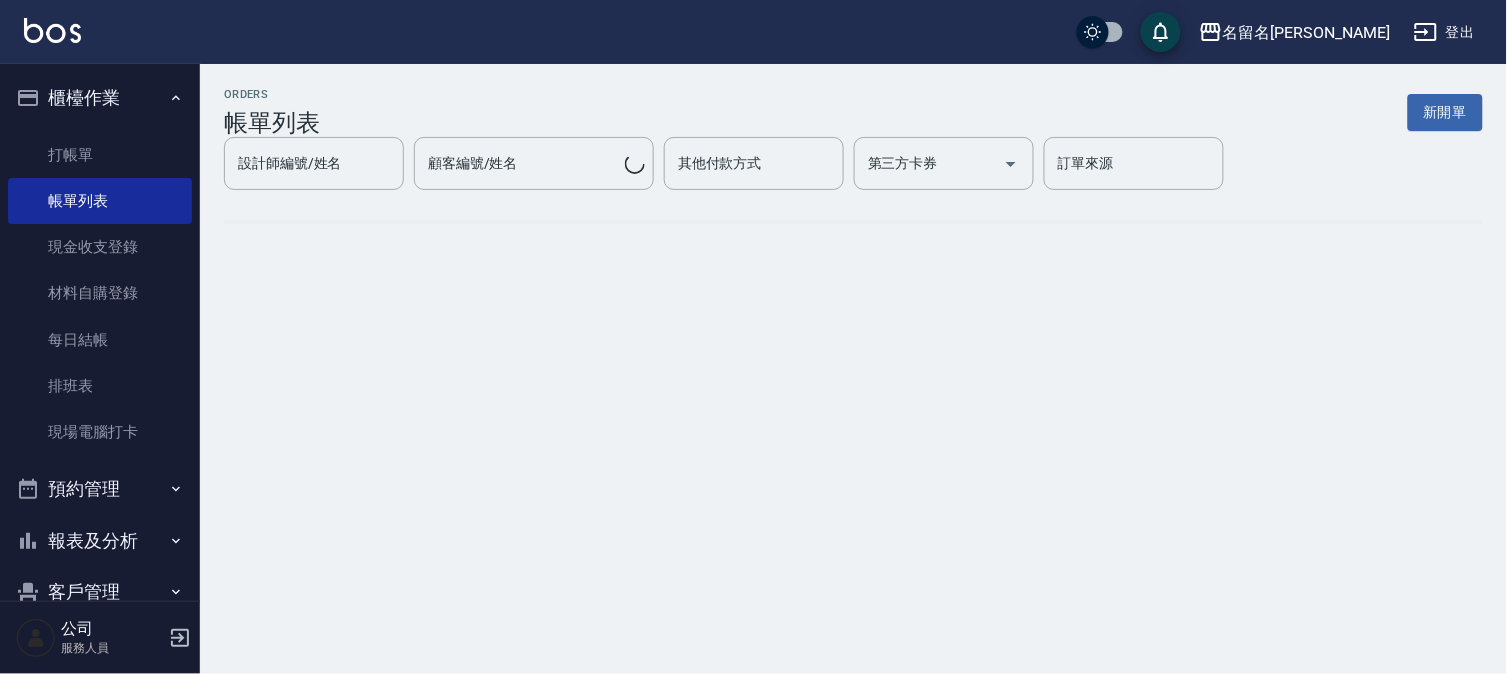 scroll, scrollTop: 0, scrollLeft: 0, axis: both 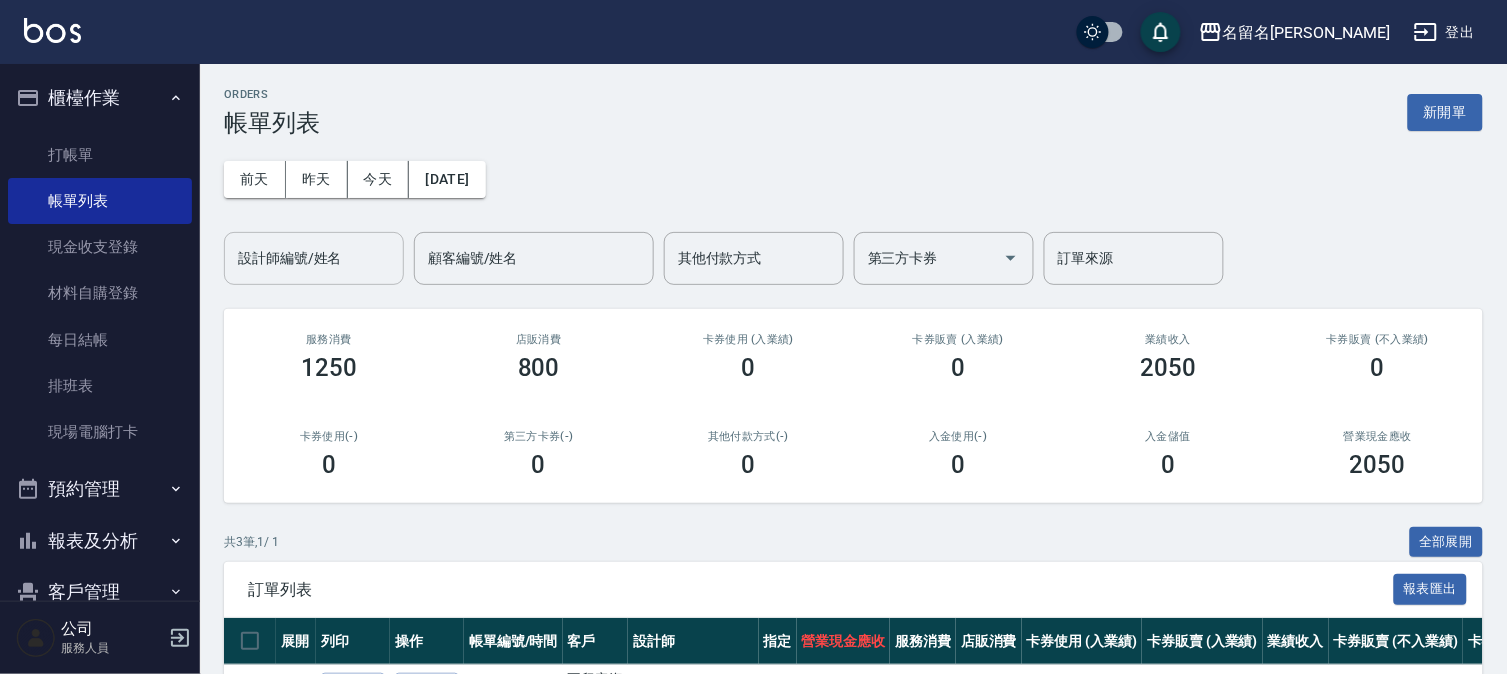 drag, startPoint x: 291, startPoint y: 253, endPoint x: 293, endPoint y: 271, distance: 18.110771 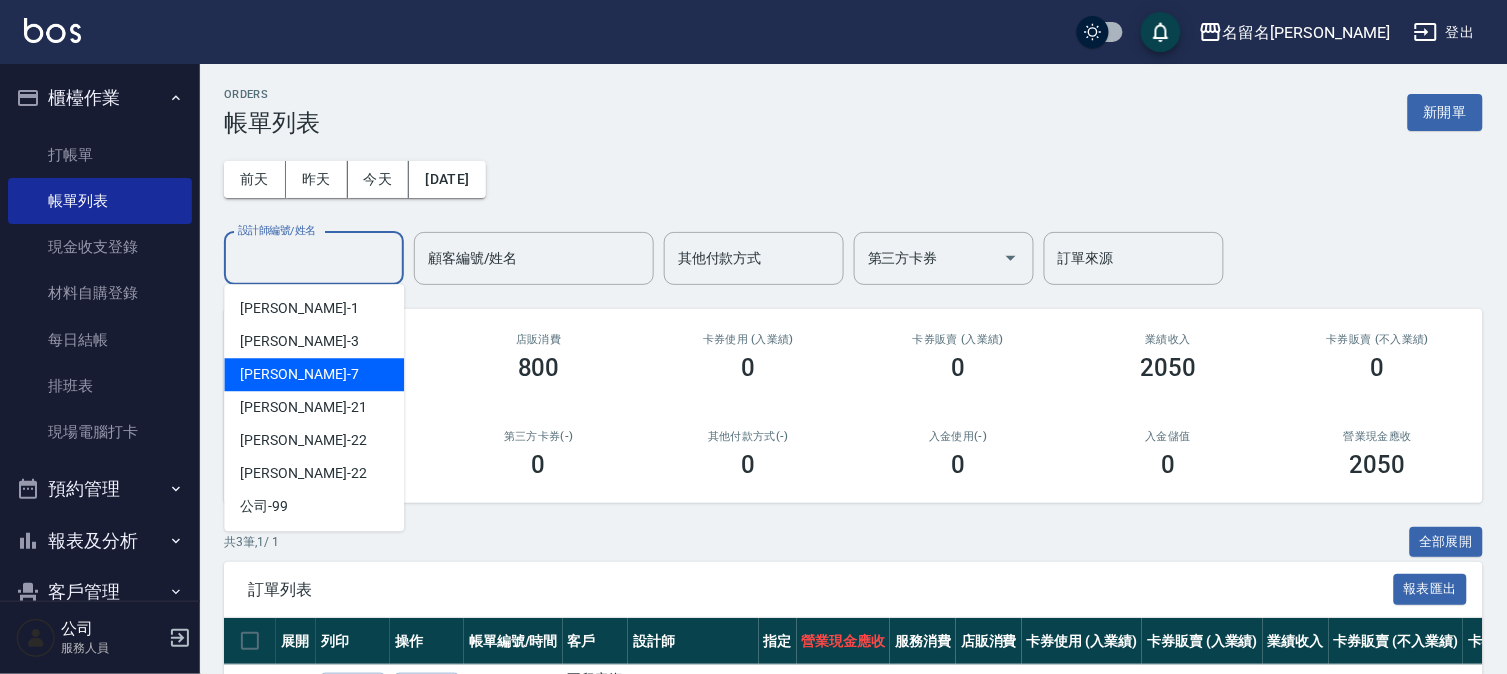 click on "[PERSON_NAME]-7" at bounding box center [314, 374] 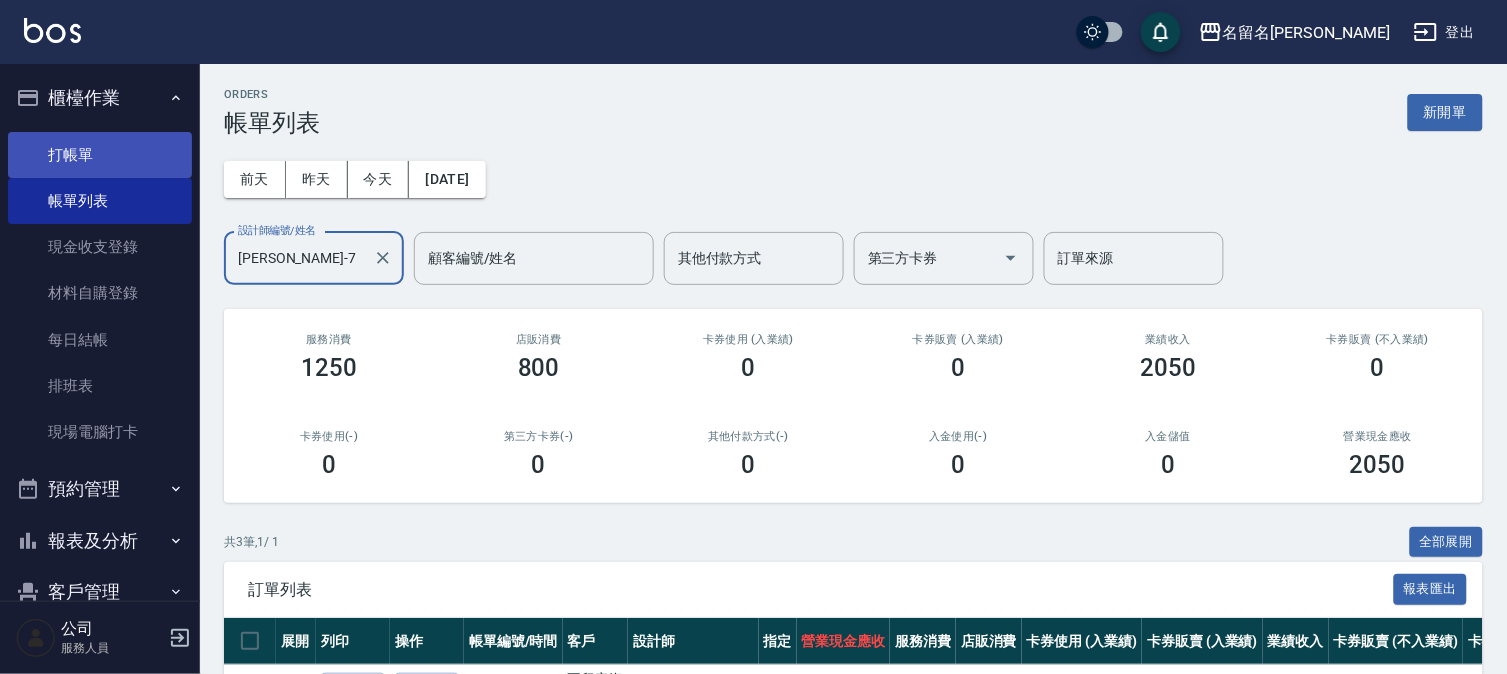 click on "打帳單" at bounding box center (100, 155) 